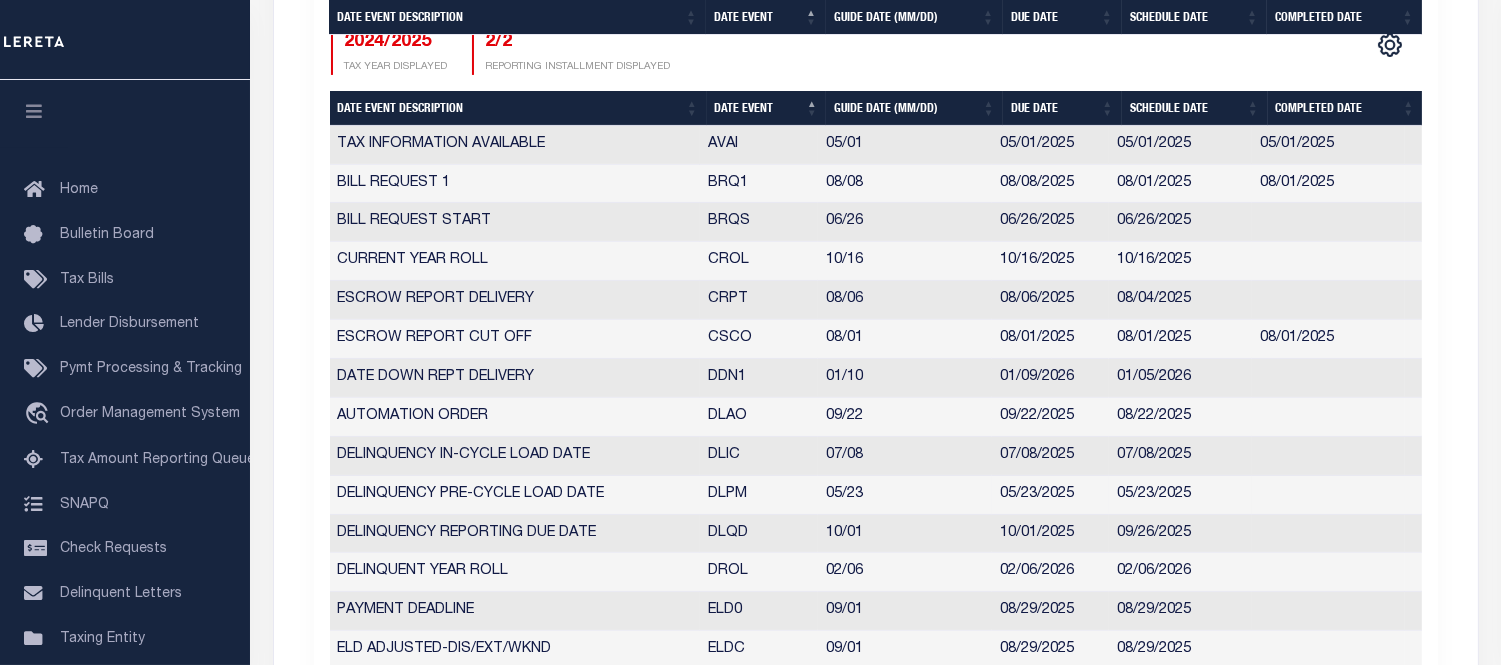 scroll, scrollTop: 805, scrollLeft: 0, axis: vertical 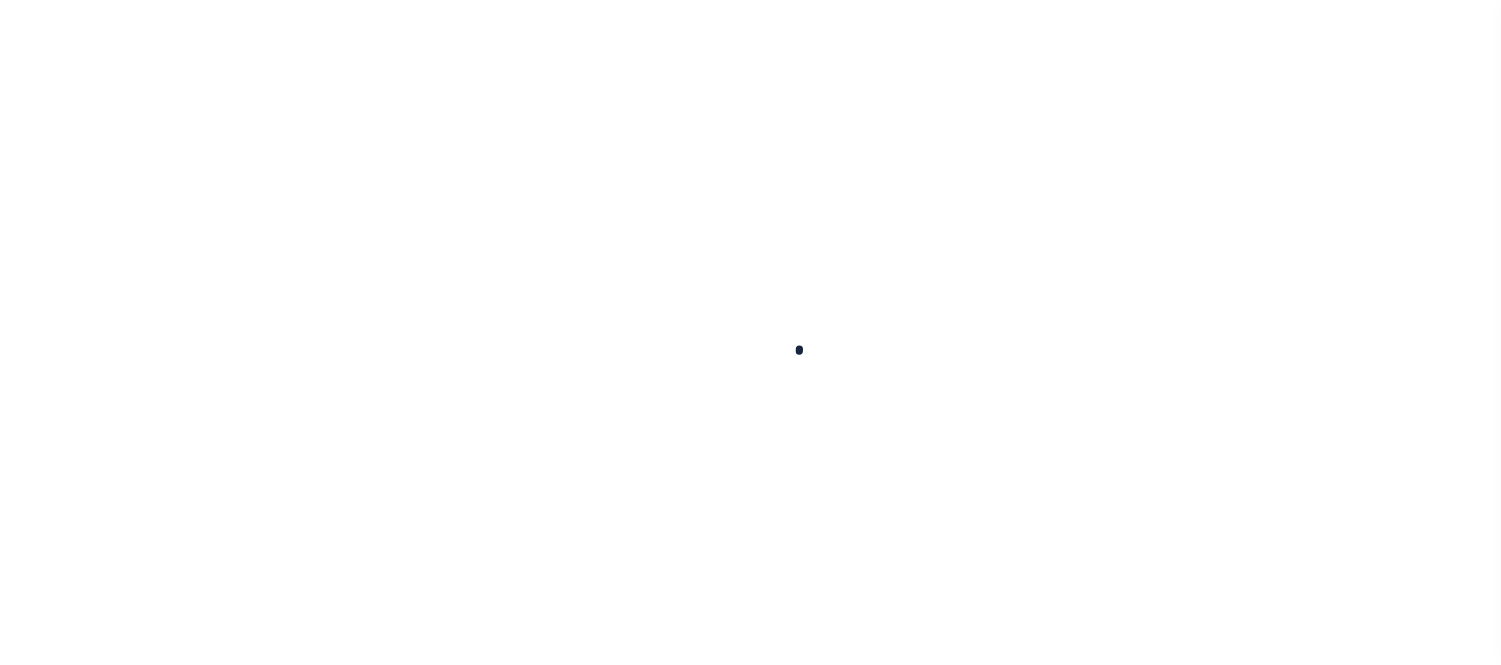 select 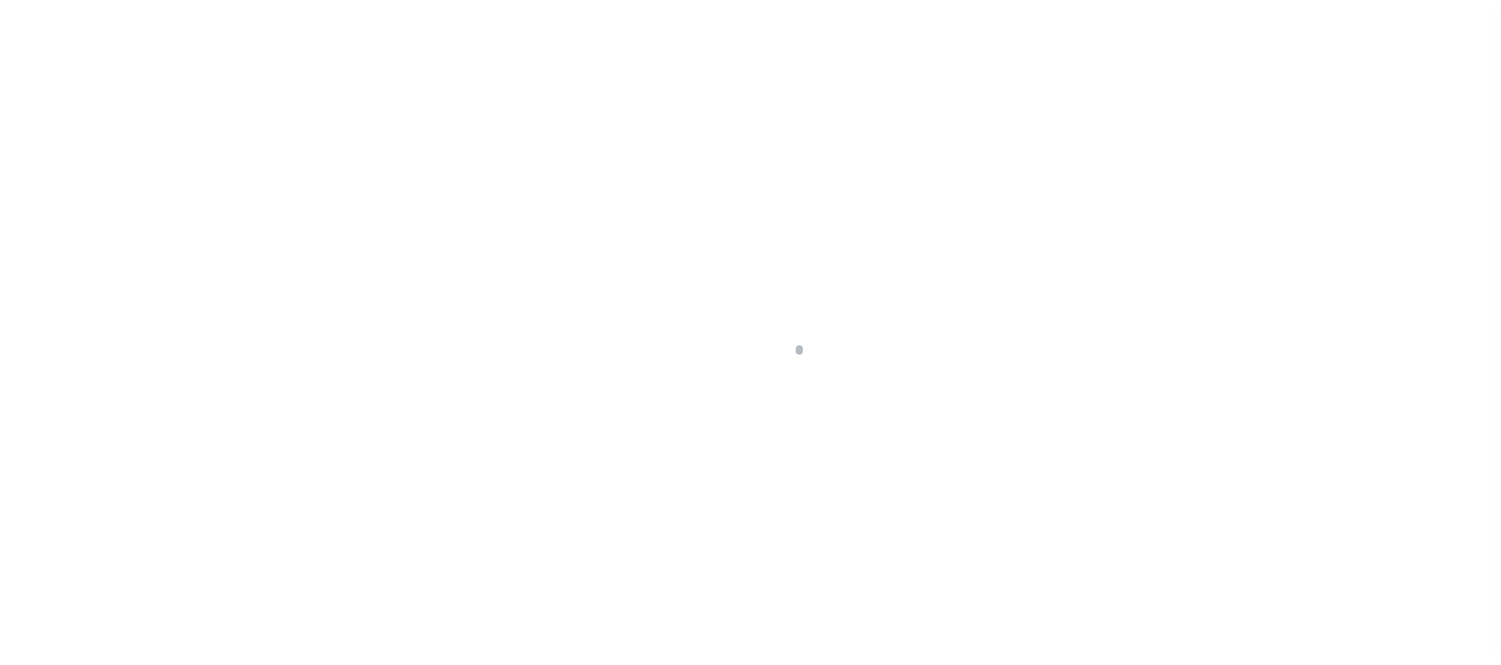 checkbox on "false" 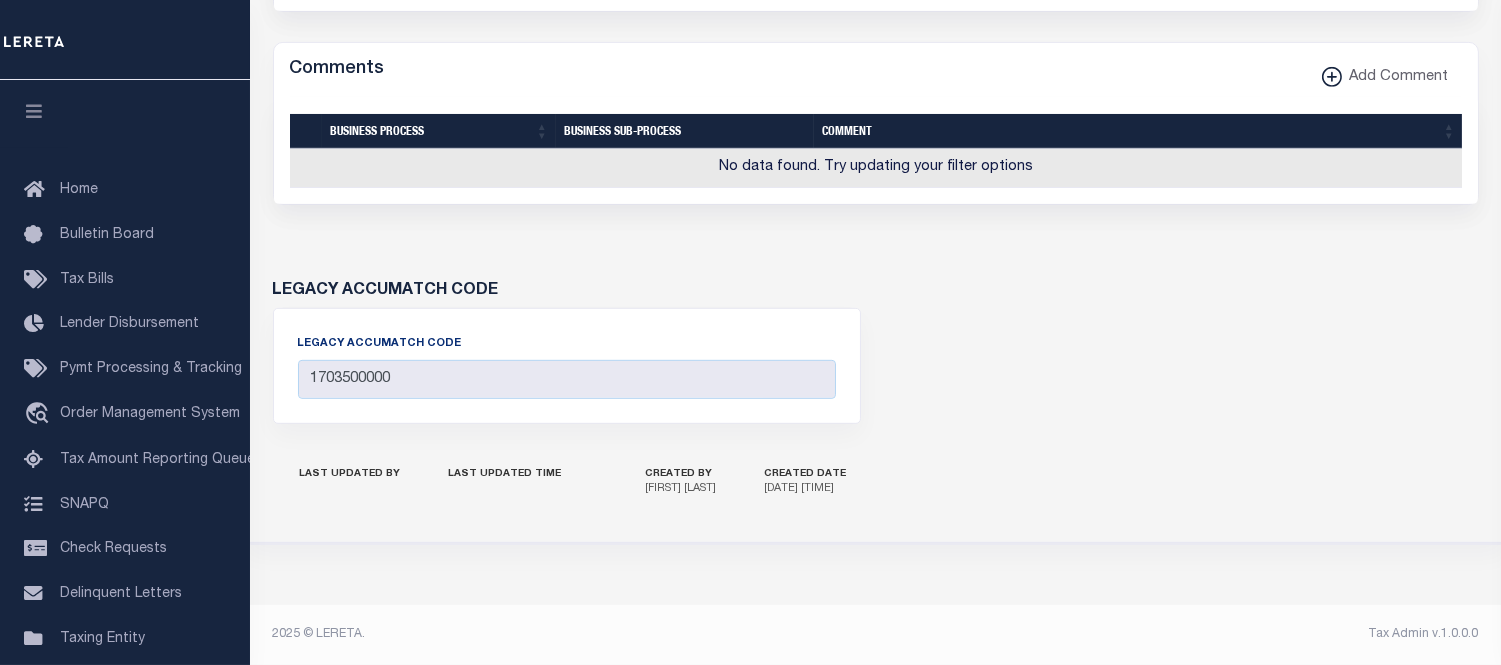 scroll, scrollTop: 1651, scrollLeft: 0, axis: vertical 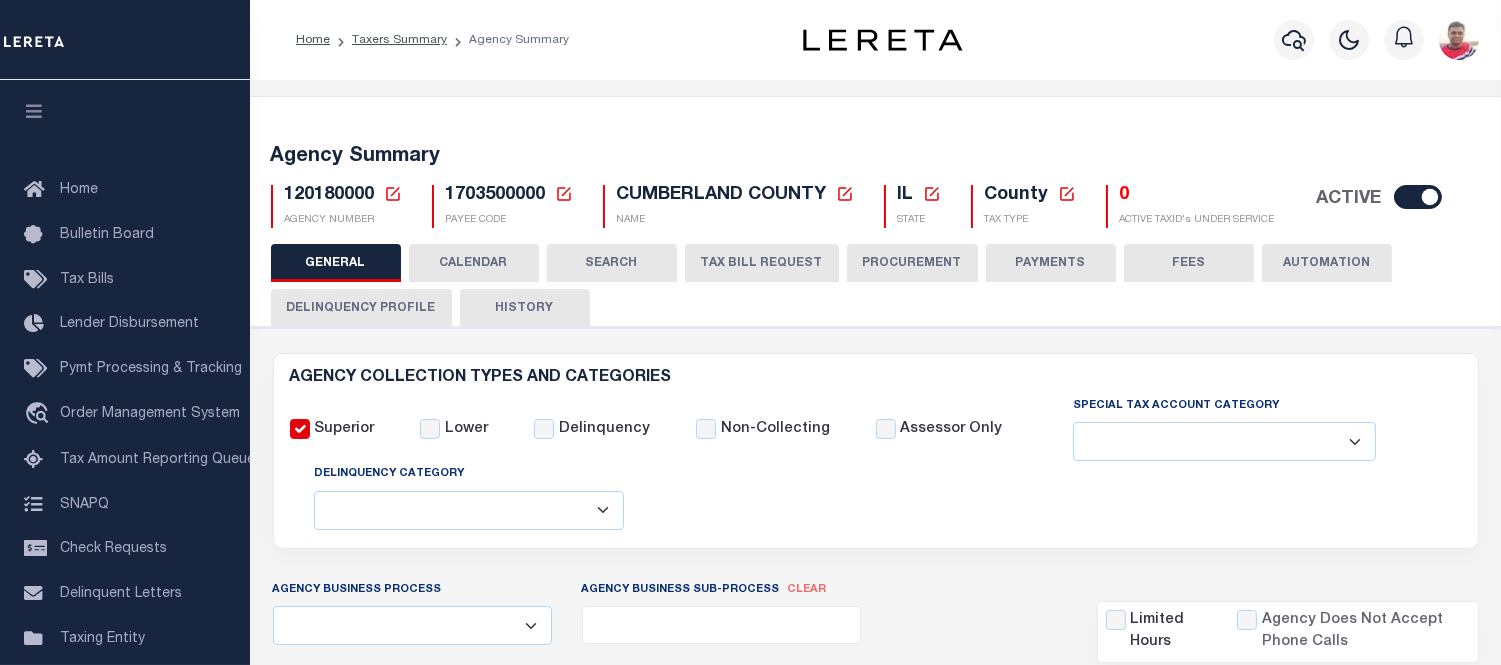 click on "CALENDAR" at bounding box center [474, 263] 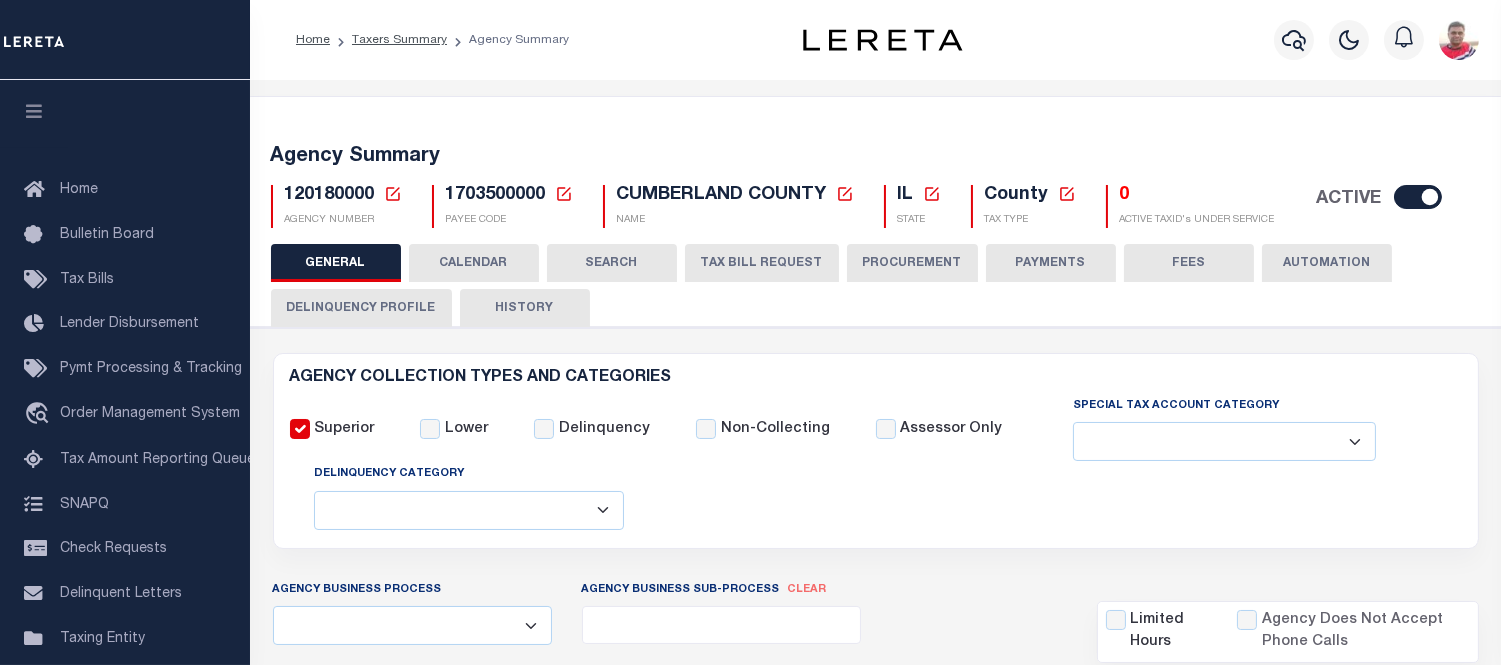 scroll, scrollTop: 222, scrollLeft: 0, axis: vertical 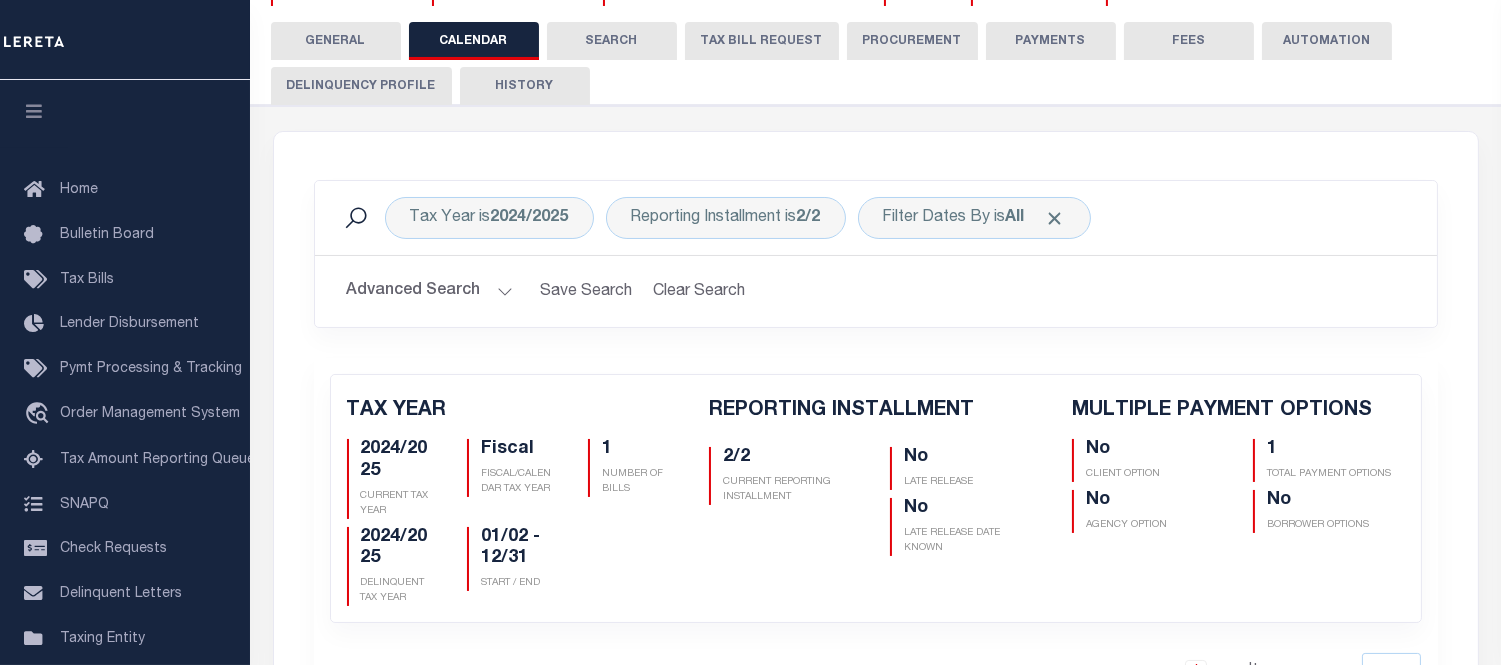 checkbox on "false" 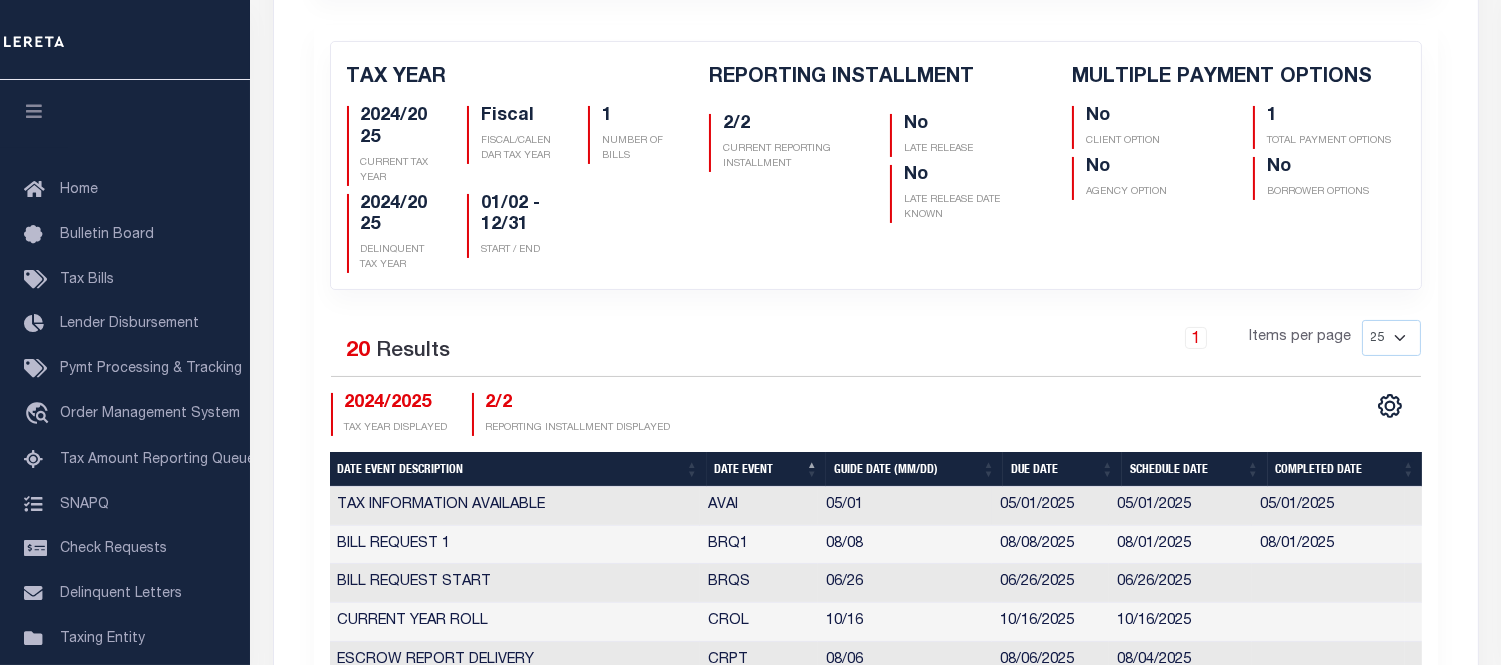 scroll, scrollTop: 888, scrollLeft: 0, axis: vertical 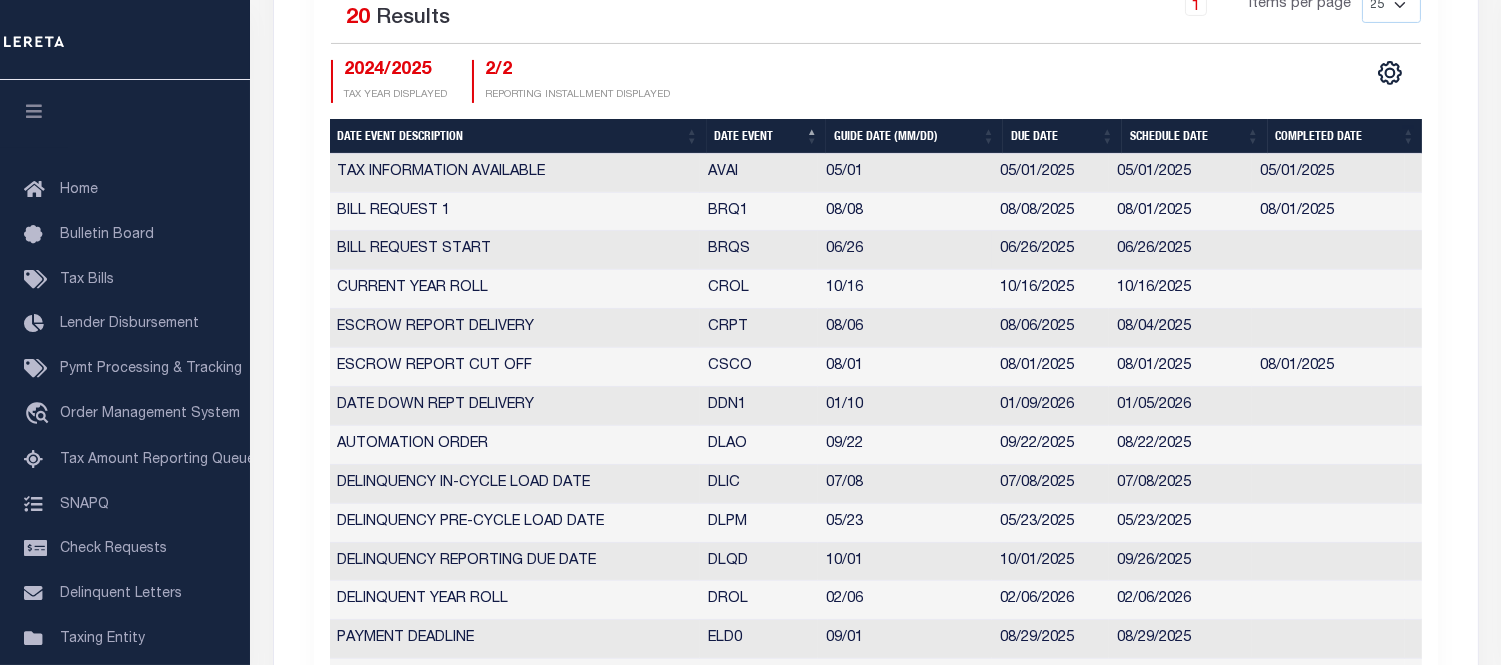 click on "BILL REQUEST START" at bounding box center [515, 250] 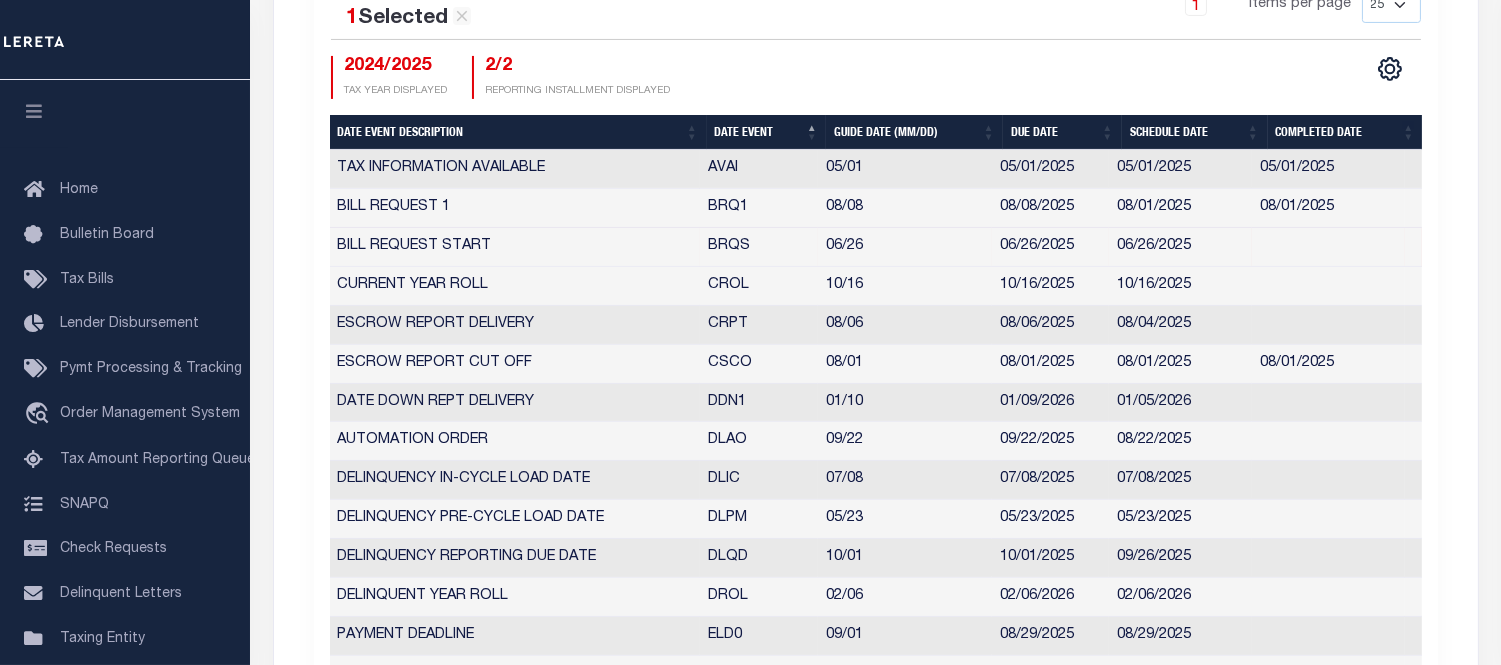 click on "BILL REQUEST START" at bounding box center (515, 247) 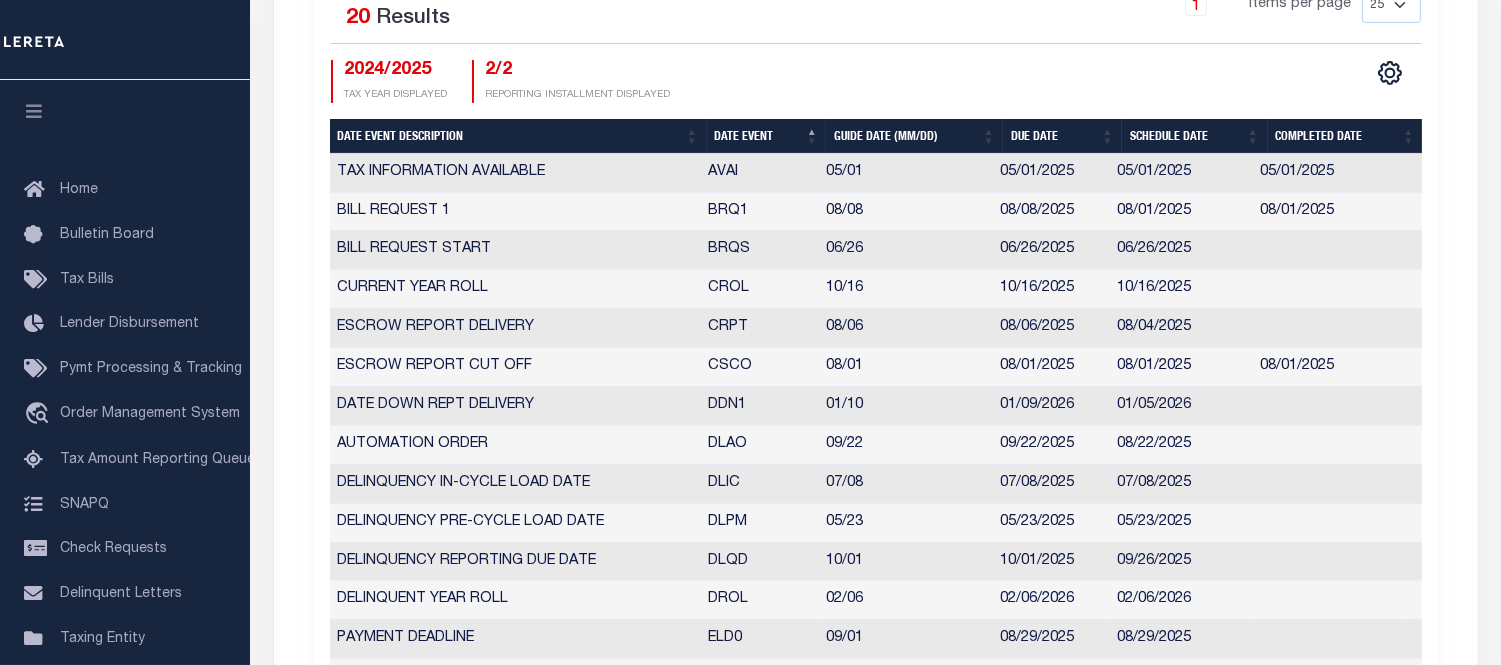 click on "BILL REQUEST START" at bounding box center [515, 250] 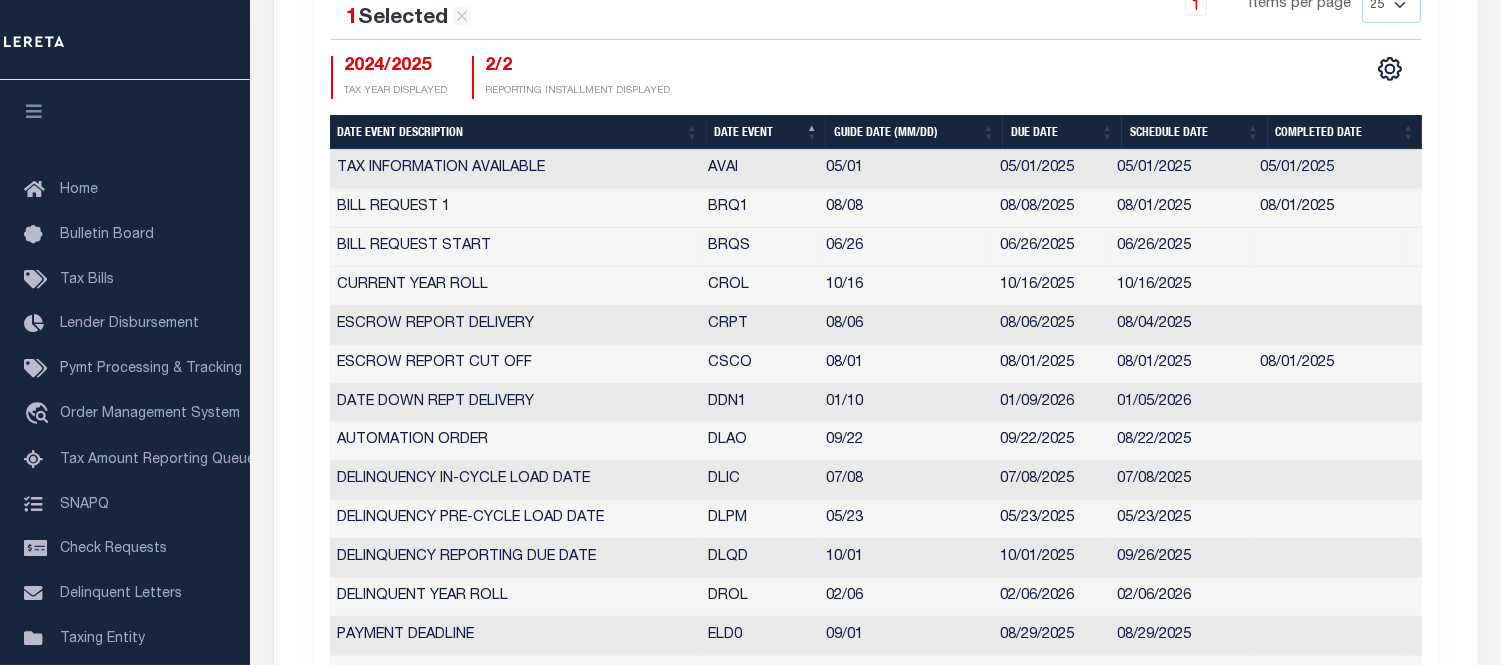 click on "BILL REQUEST START" at bounding box center [515, 247] 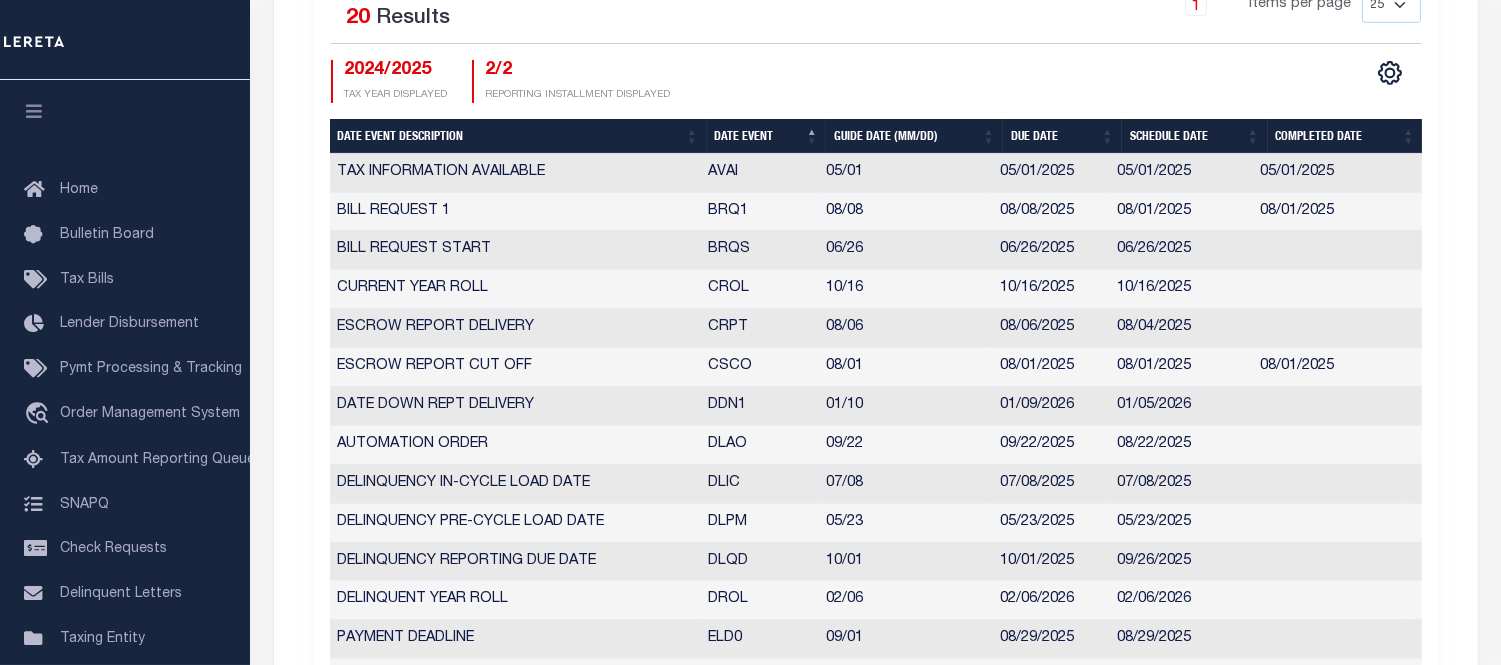 click on "BILL REQUEST START" at bounding box center [515, 250] 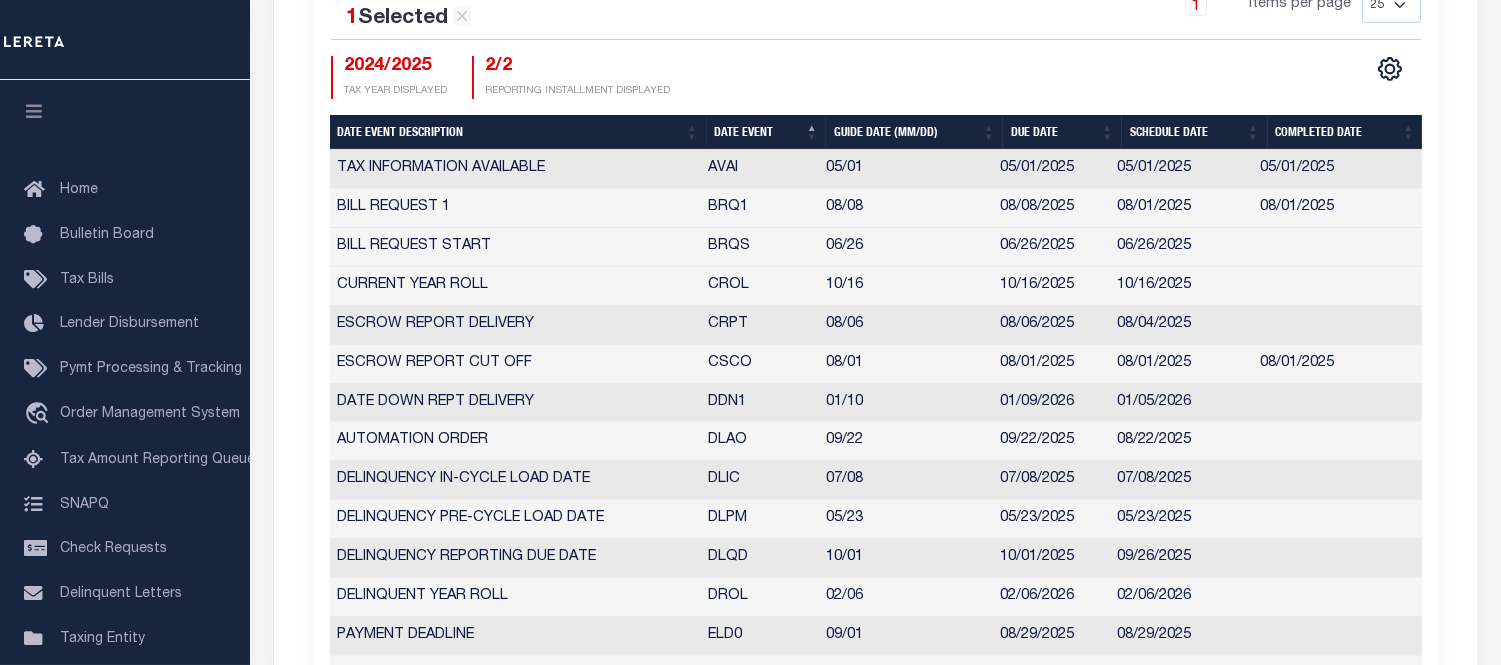 click on "BILL REQUEST START" at bounding box center [515, 247] 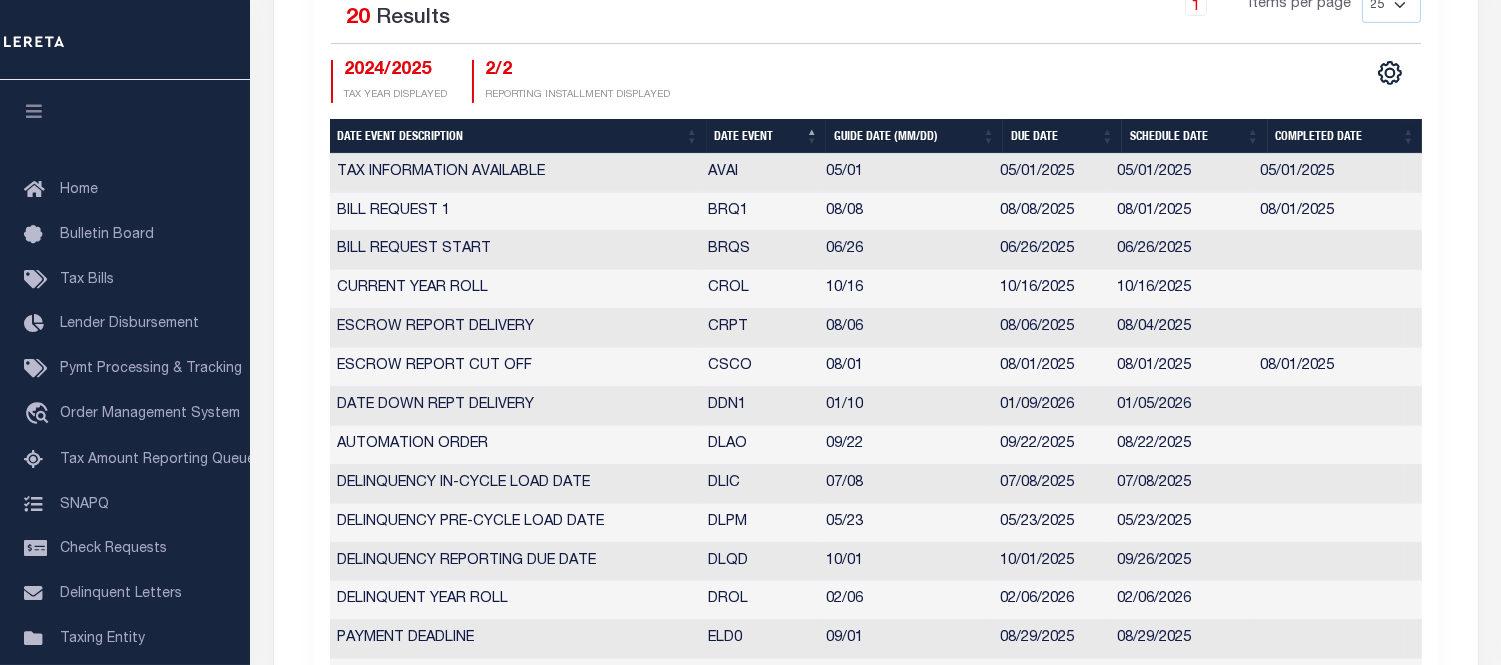 select on "6" 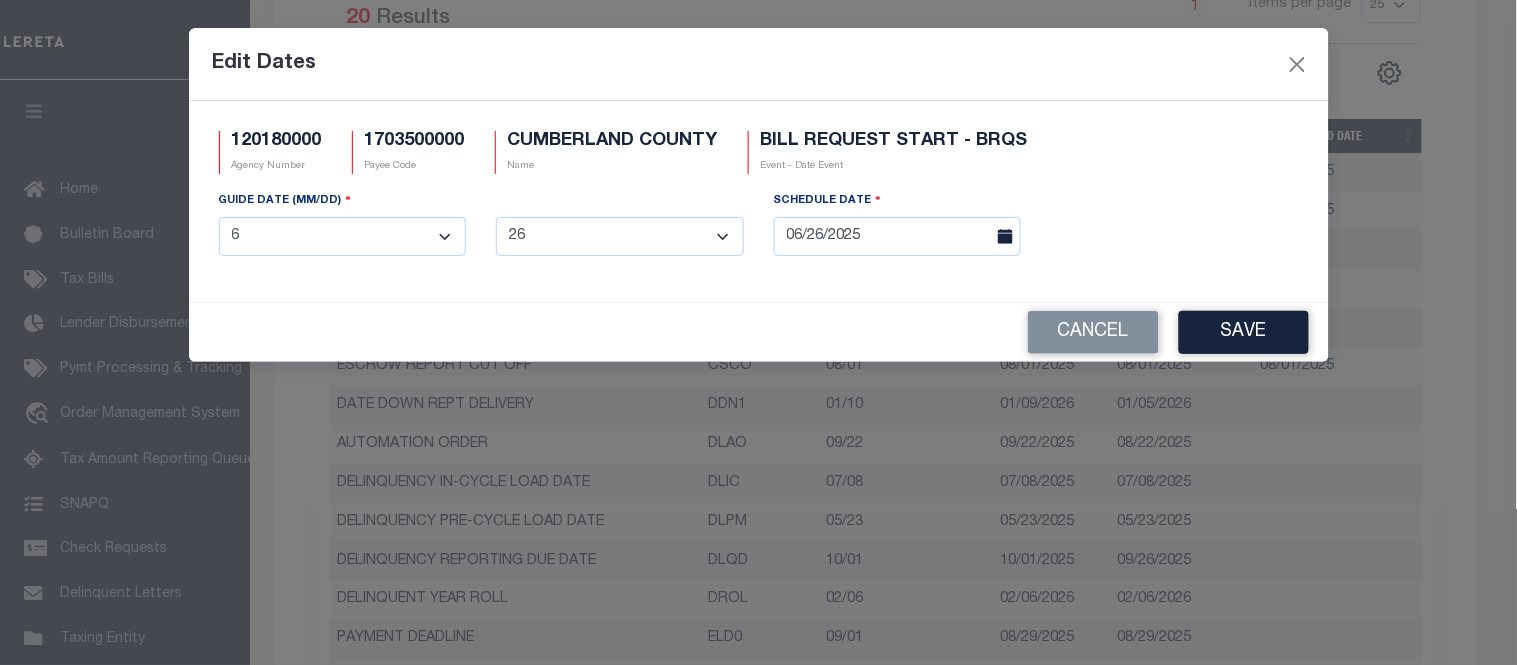 click on "Cancel" at bounding box center (1093, 332) 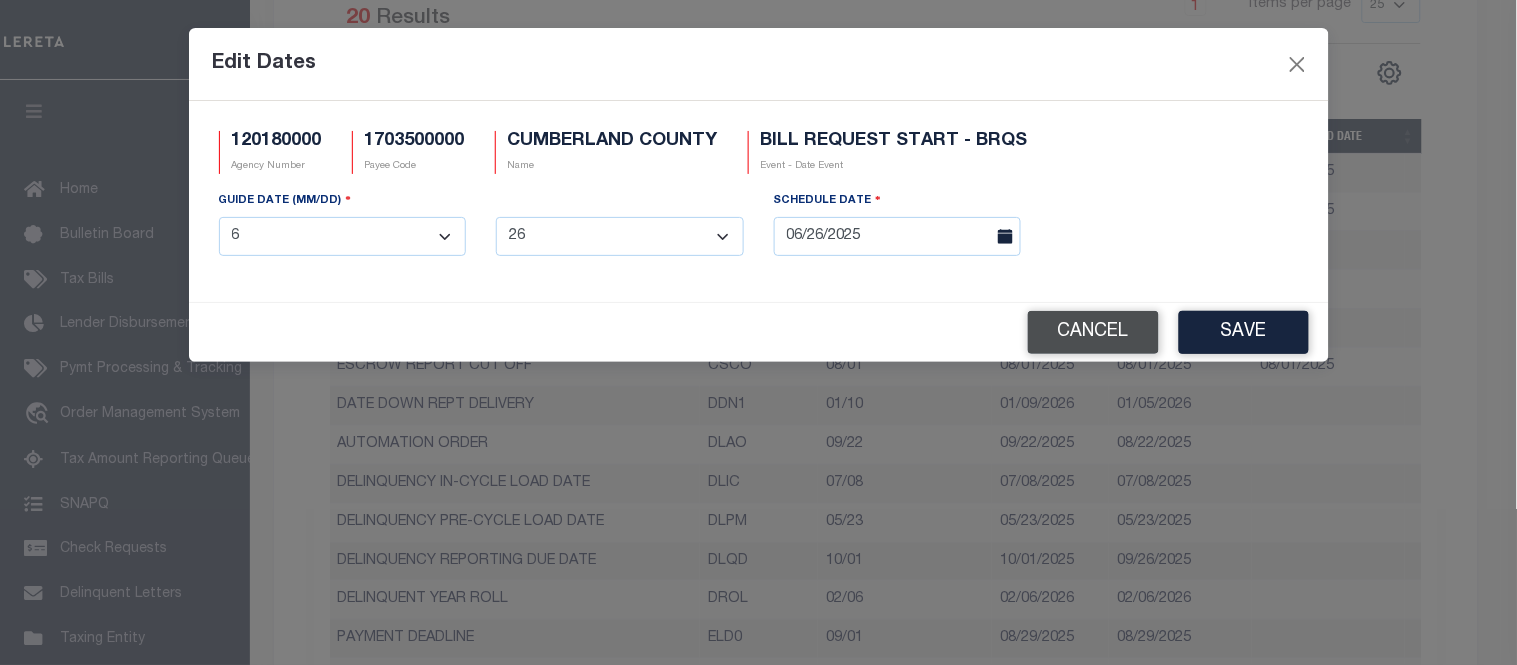 click on "Cancel" at bounding box center [1093, 332] 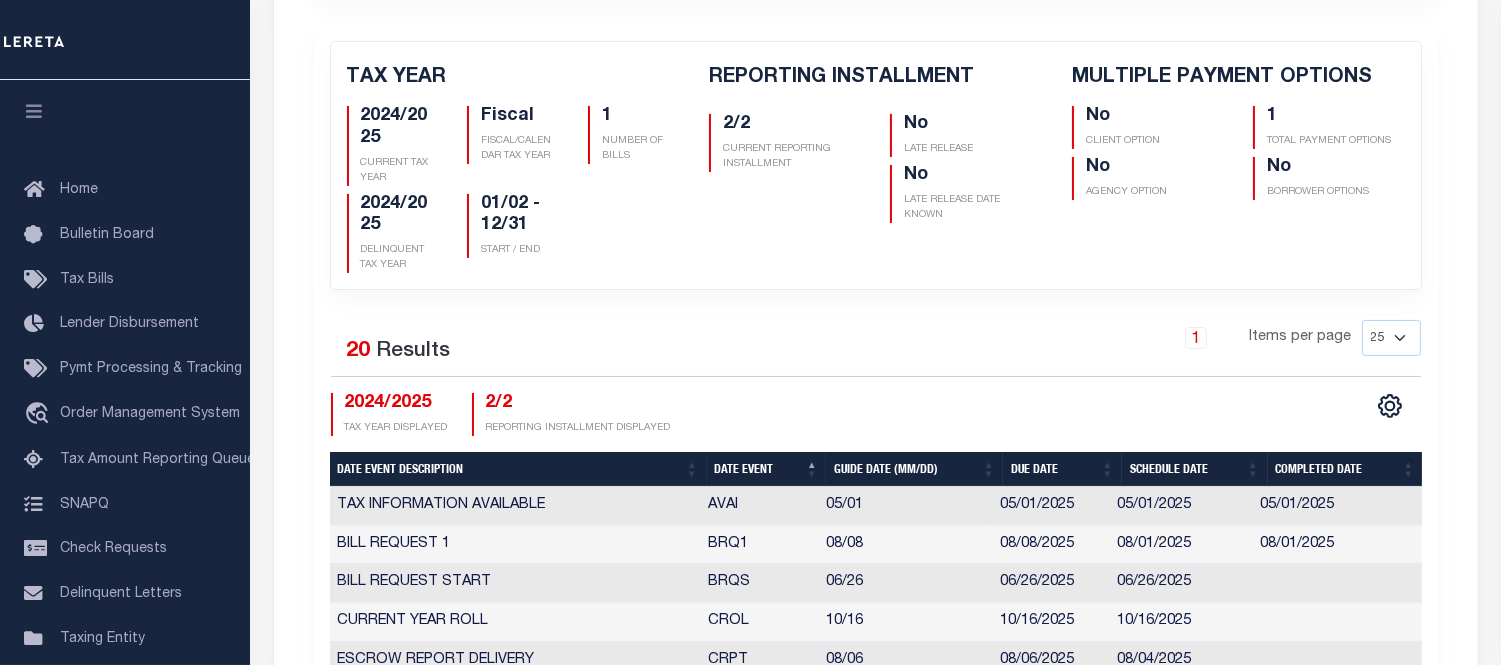 scroll, scrollTop: 777, scrollLeft: 0, axis: vertical 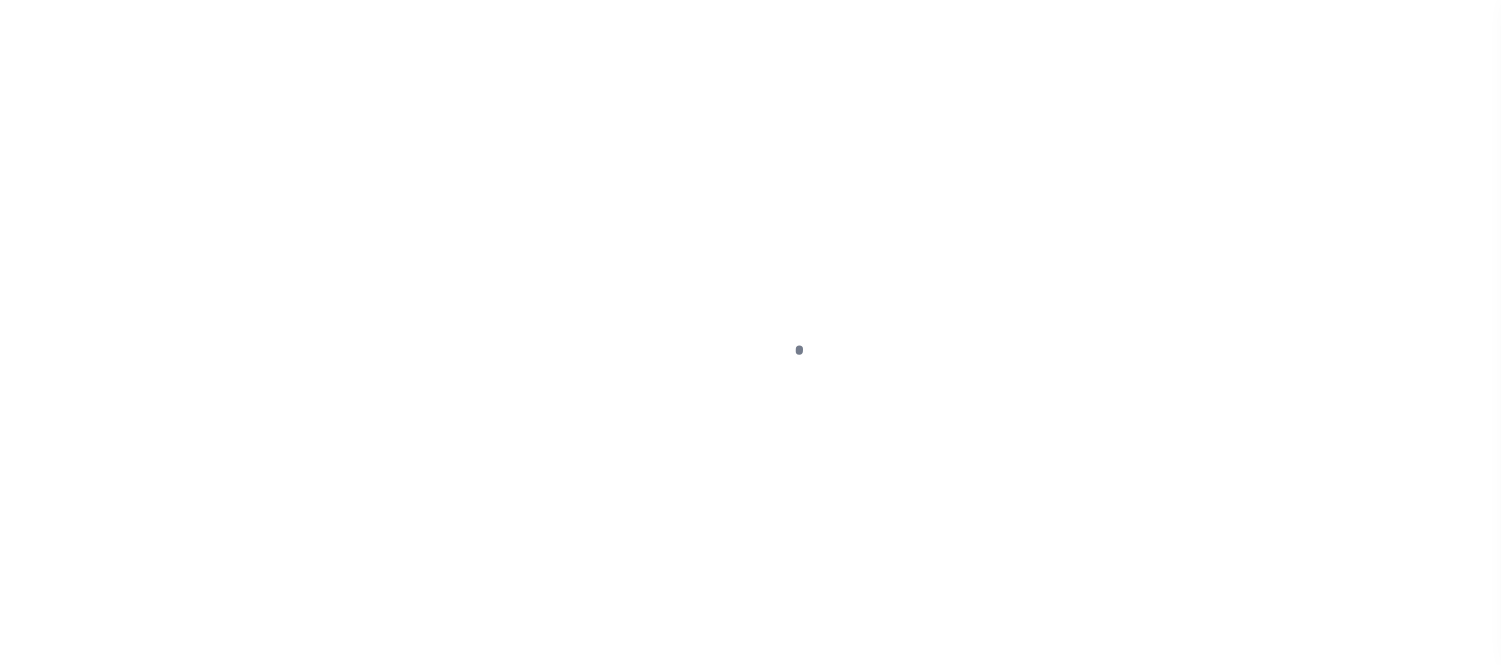select 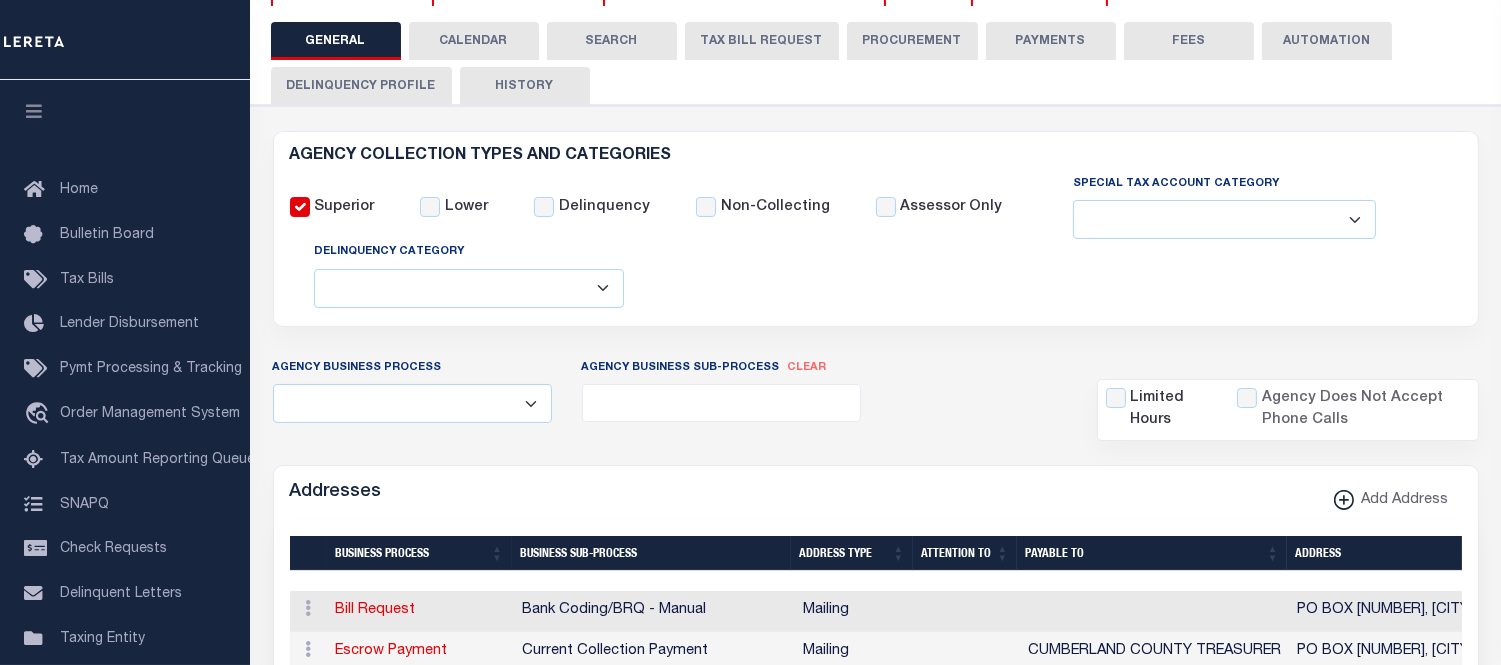scroll, scrollTop: 0, scrollLeft: 0, axis: both 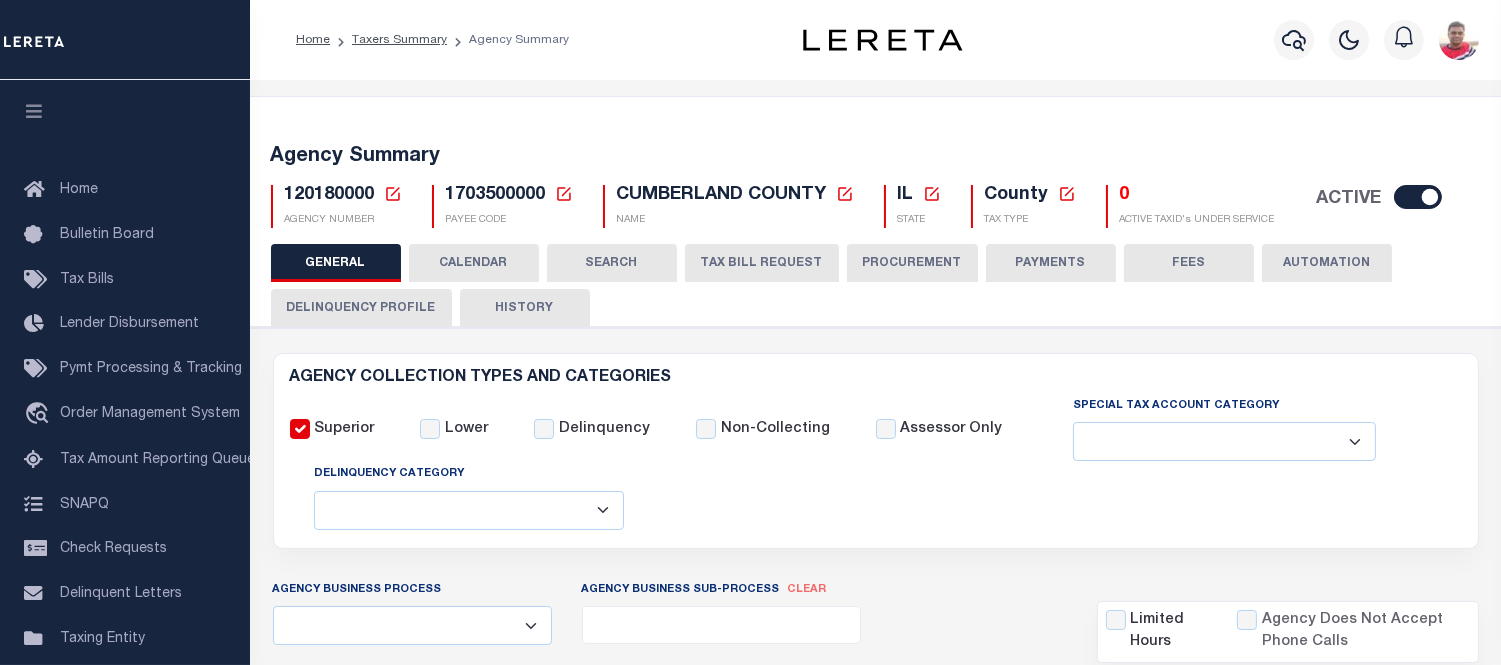 click on "CALENDAR" at bounding box center [474, 263] 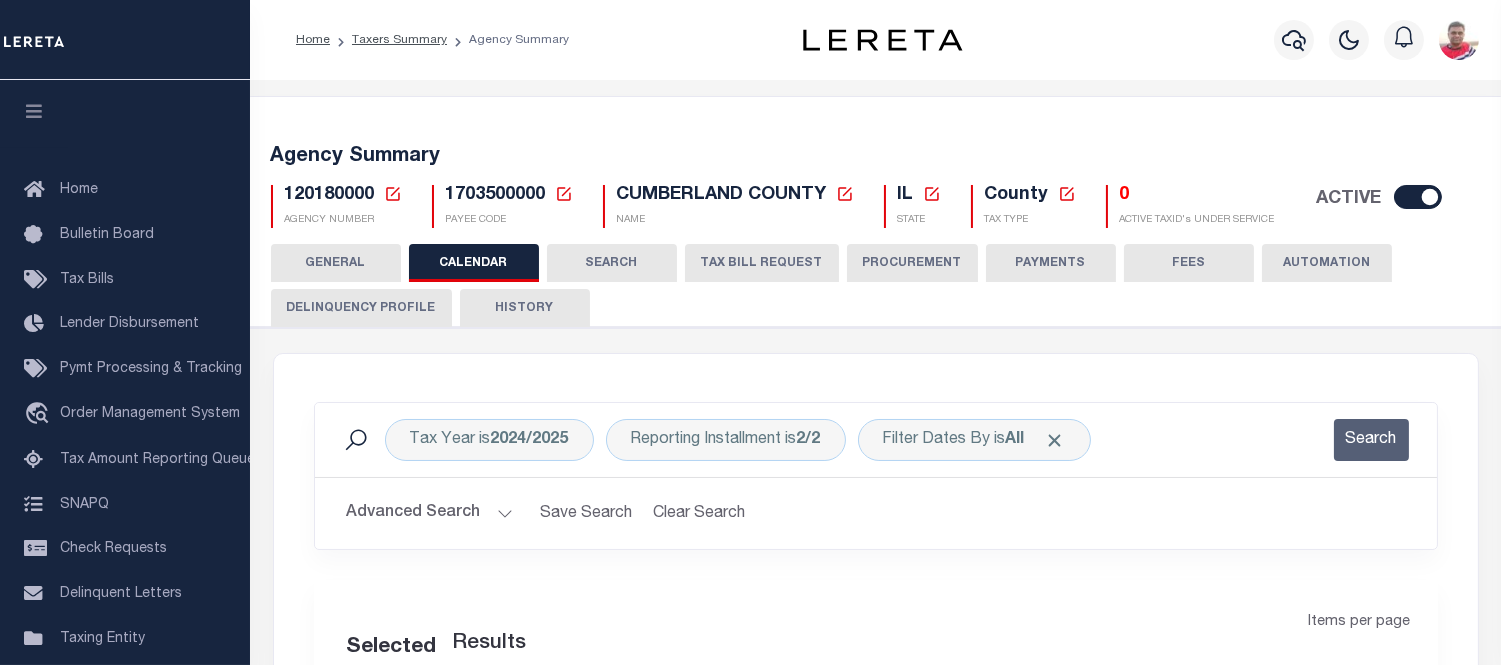 checkbox on "false" 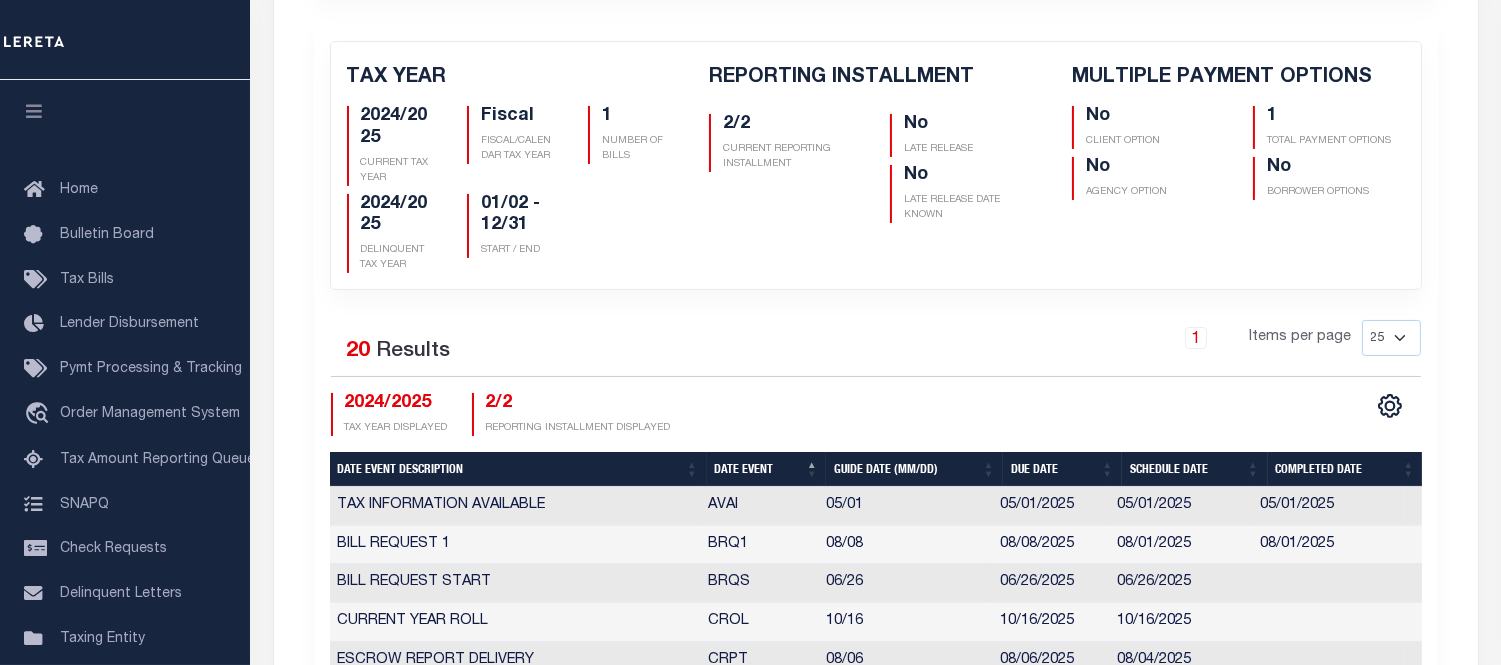 scroll, scrollTop: 777, scrollLeft: 0, axis: vertical 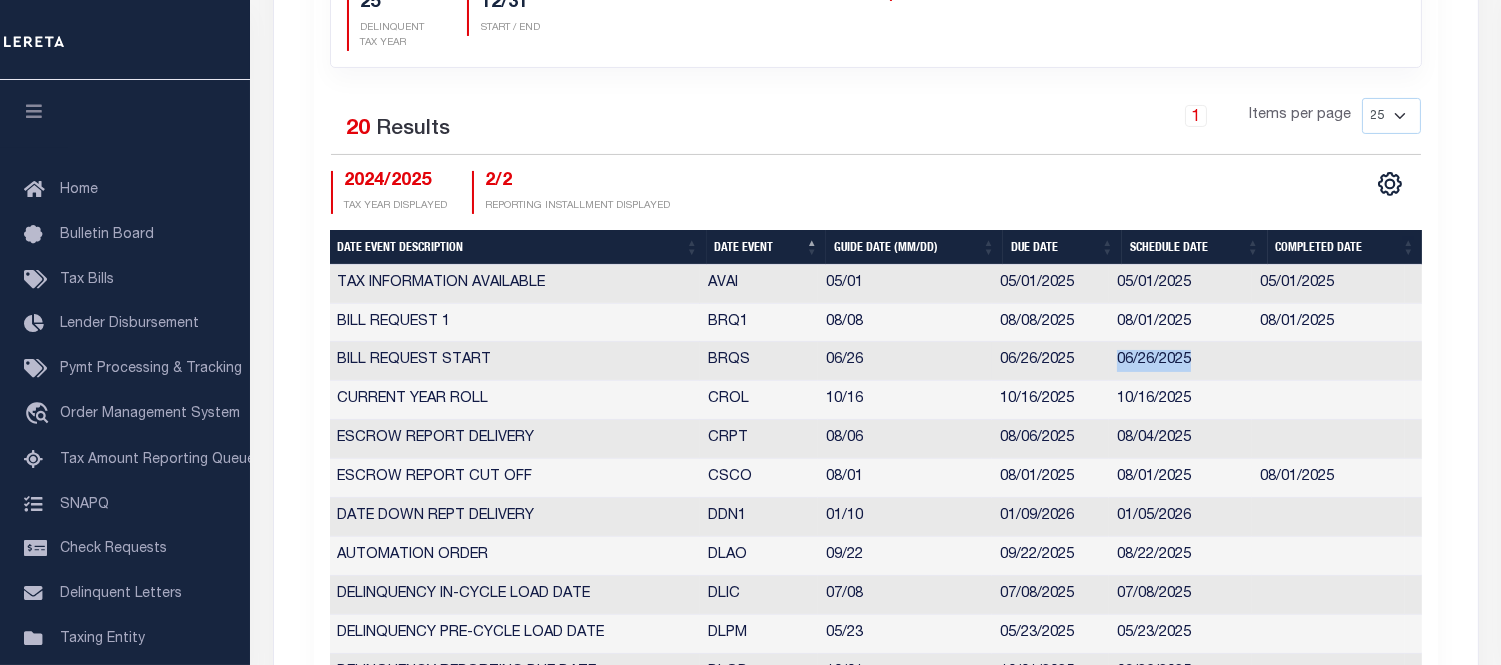 drag, startPoint x: 1220, startPoint y: 362, endPoint x: 1005, endPoint y: 338, distance: 216.33539 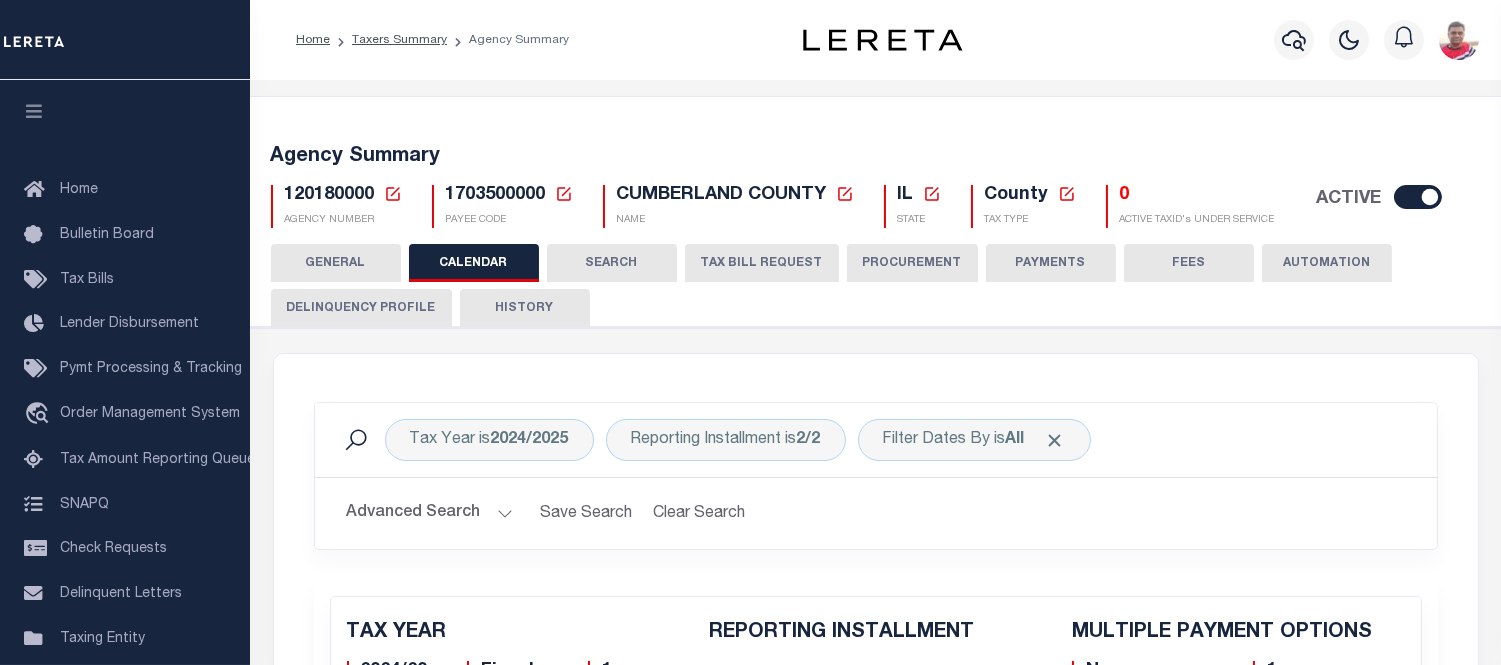 scroll, scrollTop: 111, scrollLeft: 0, axis: vertical 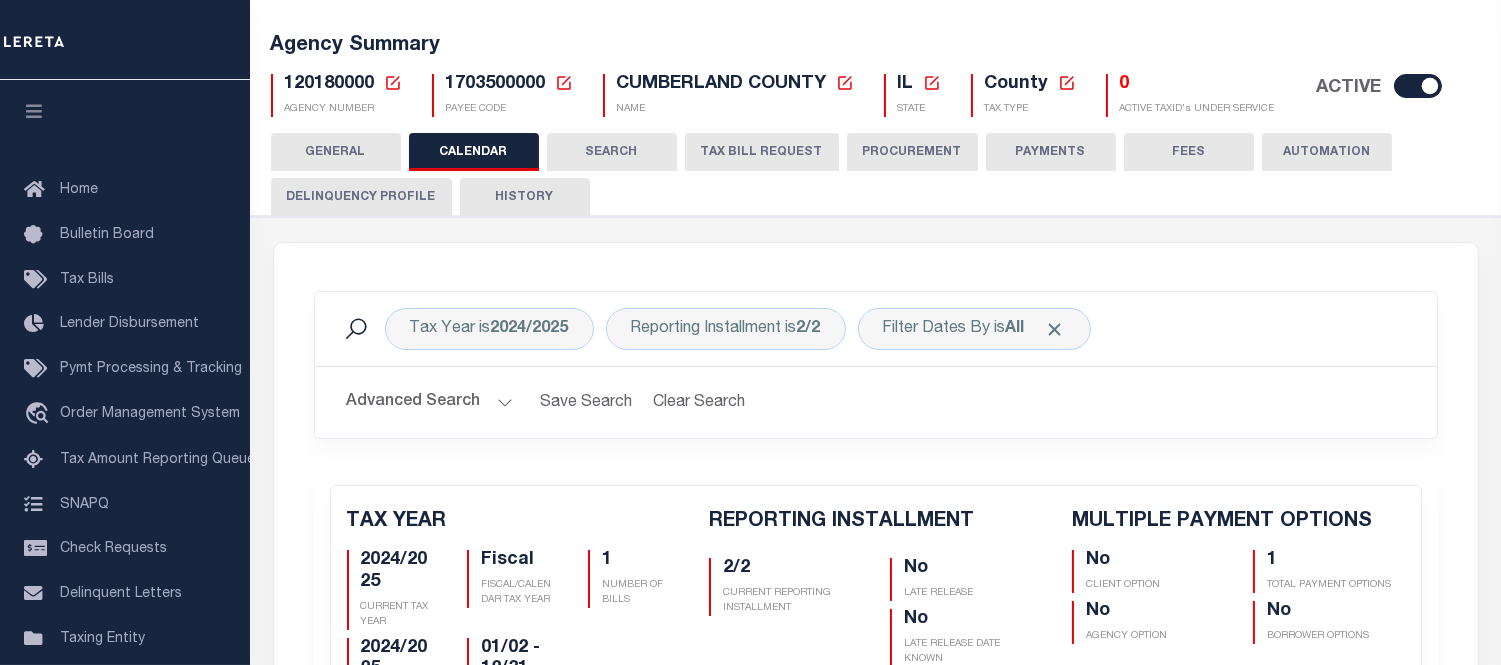 click on "1703500000" at bounding box center (496, 84) 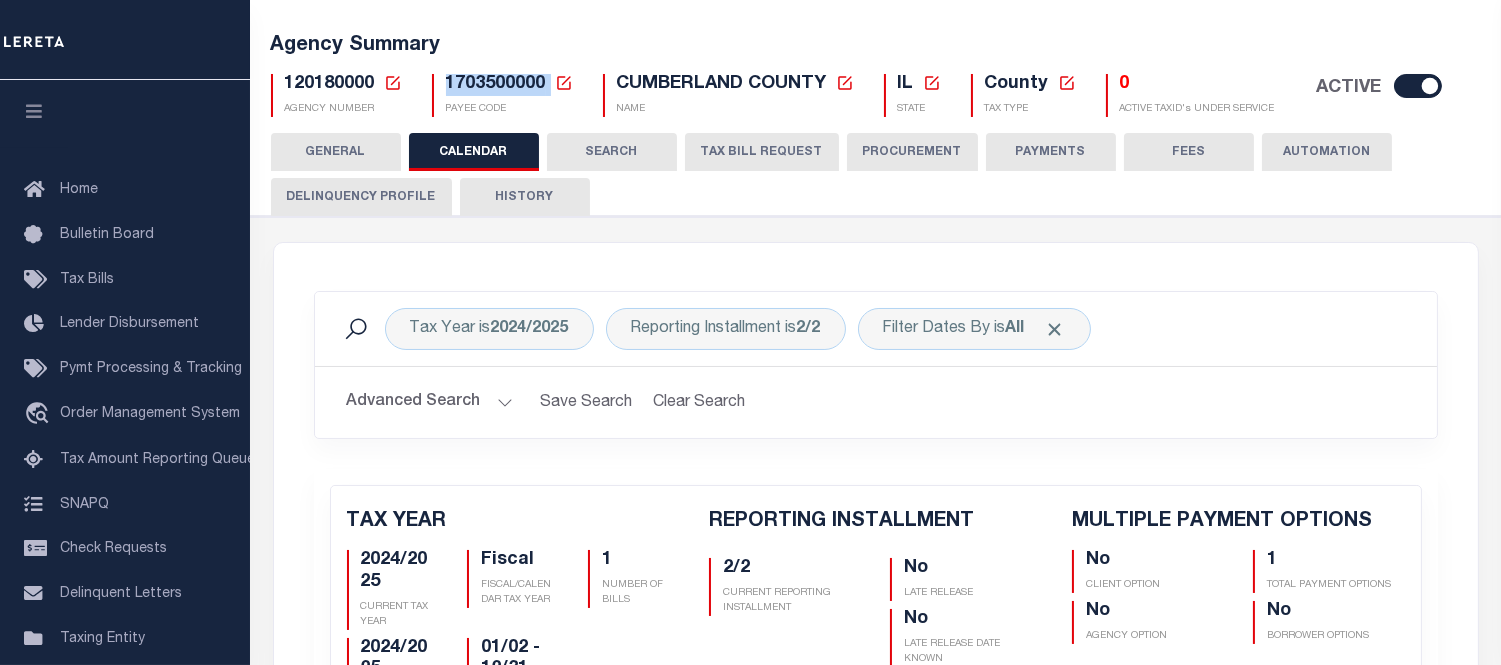 click on "1703500000" at bounding box center (496, 84) 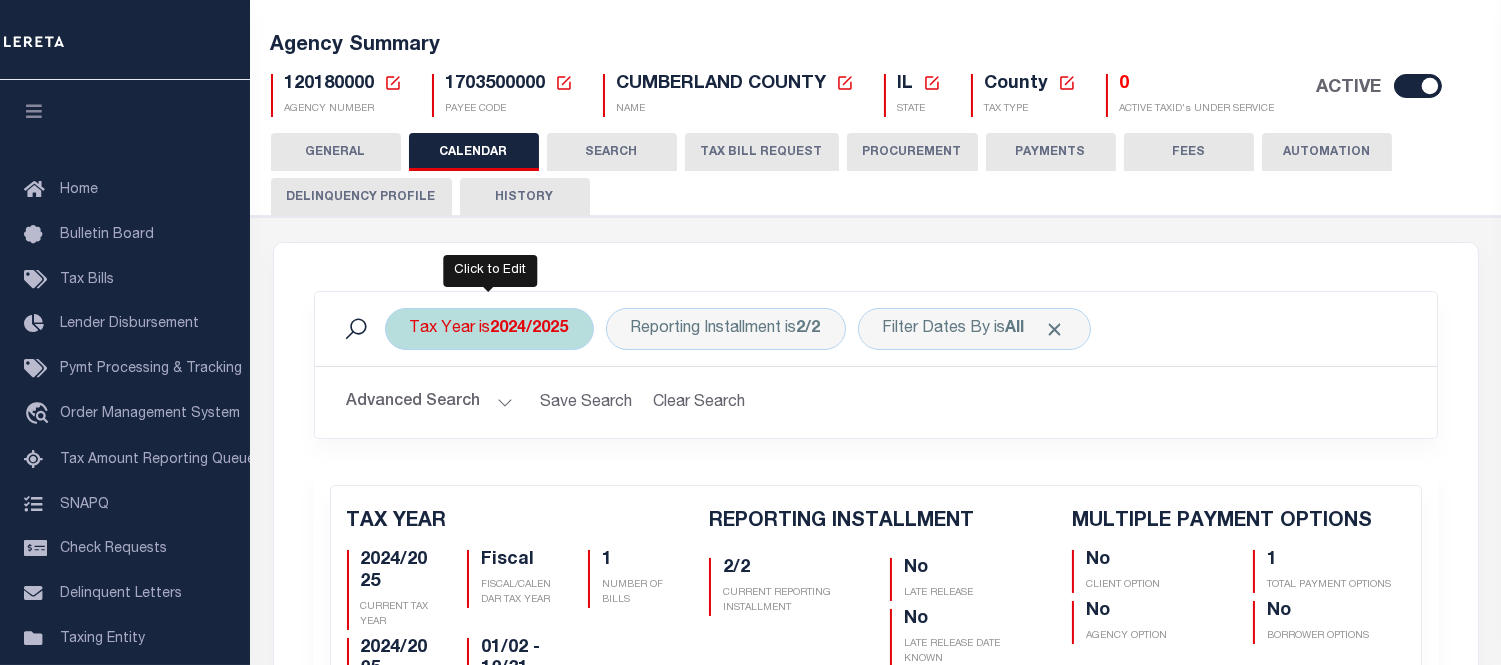 click on "2024/2025" at bounding box center [530, 329] 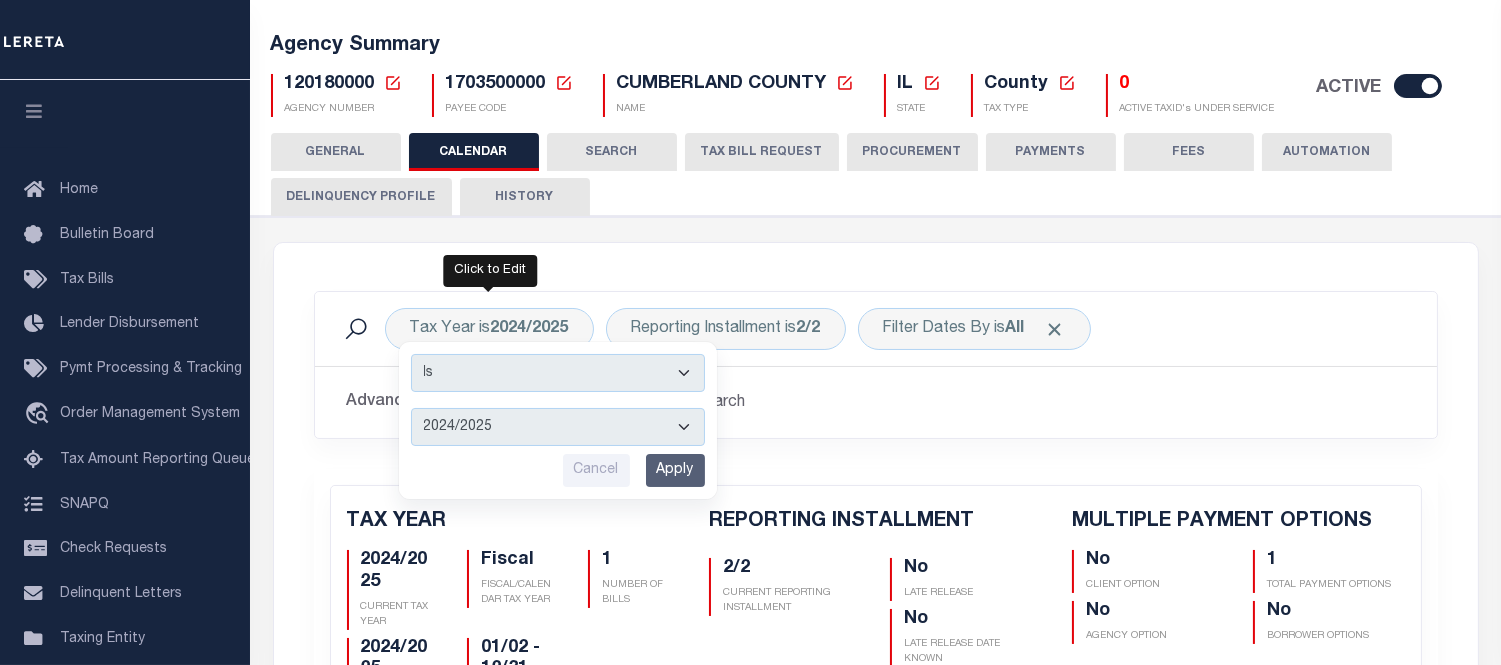 click on "Apply" at bounding box center (675, 470) 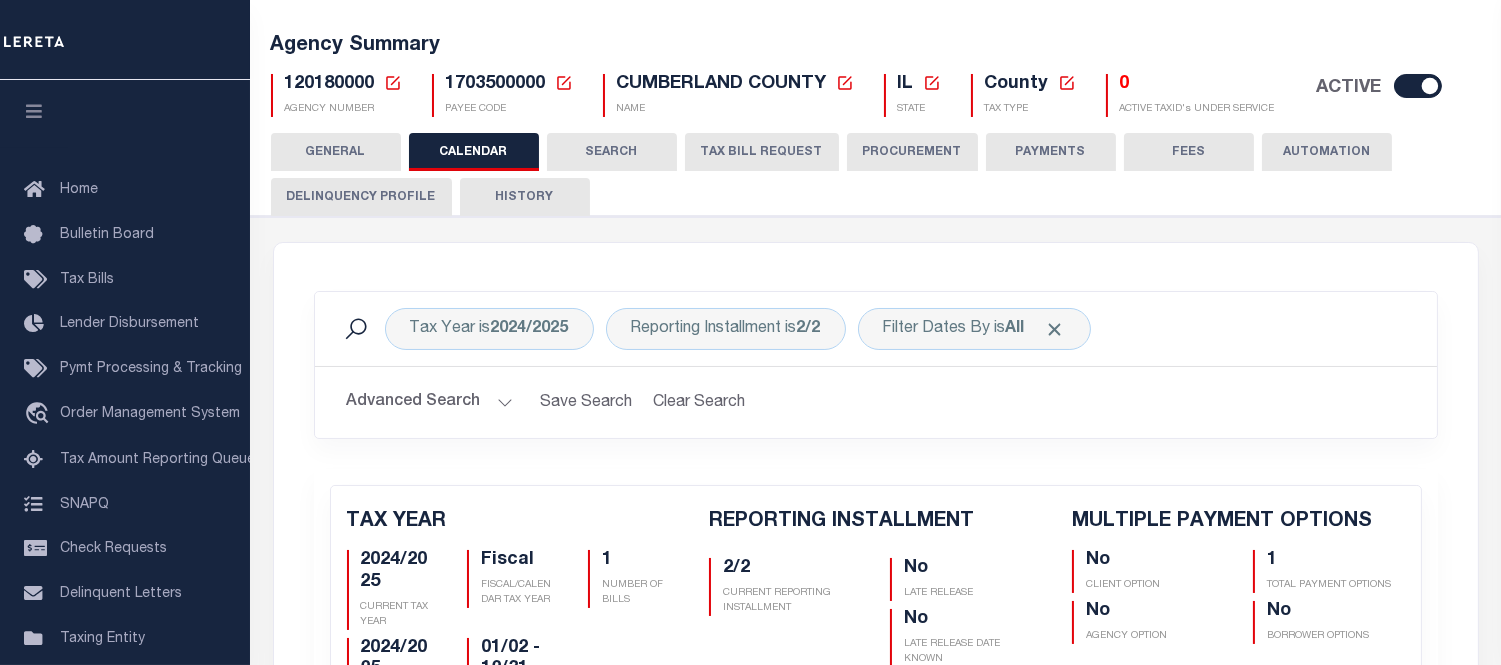 checkbox on "false" 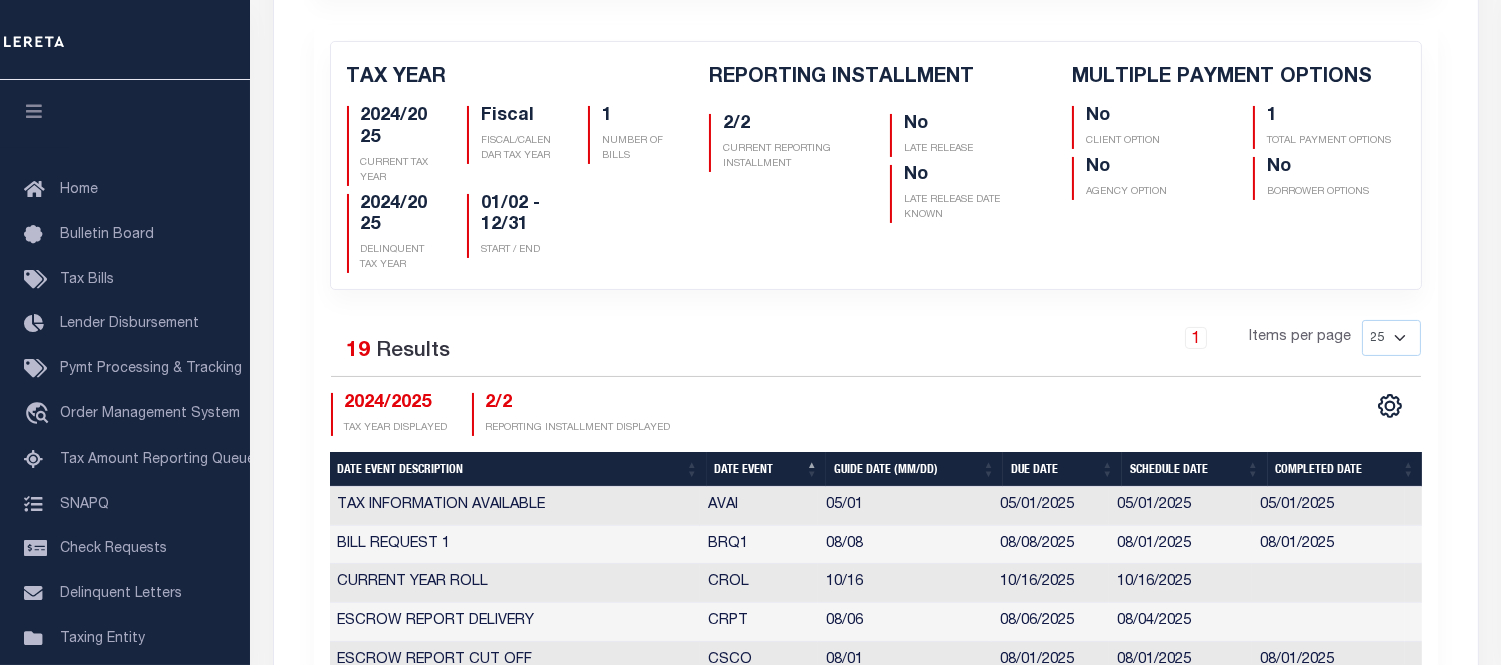scroll, scrollTop: 222, scrollLeft: 0, axis: vertical 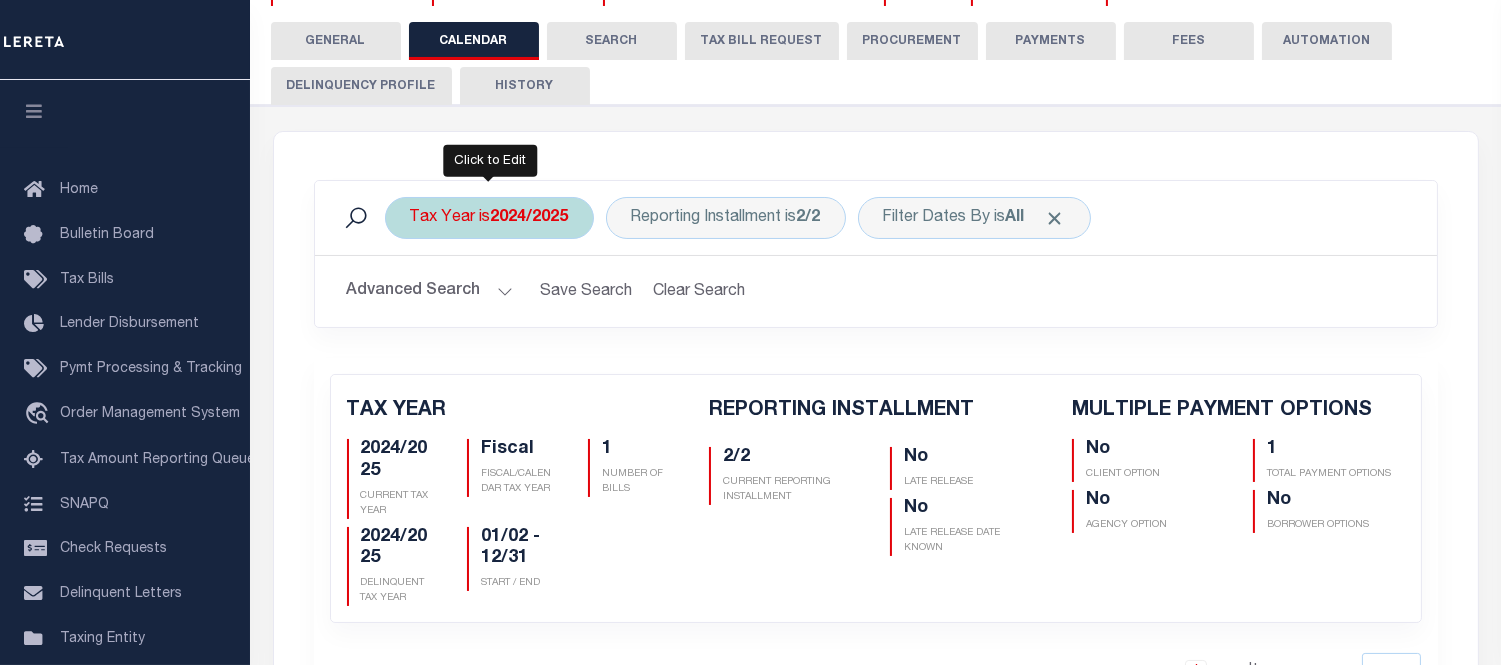 drag, startPoint x: 481, startPoint y: 208, endPoint x: 494, endPoint y: 225, distance: 21.400934 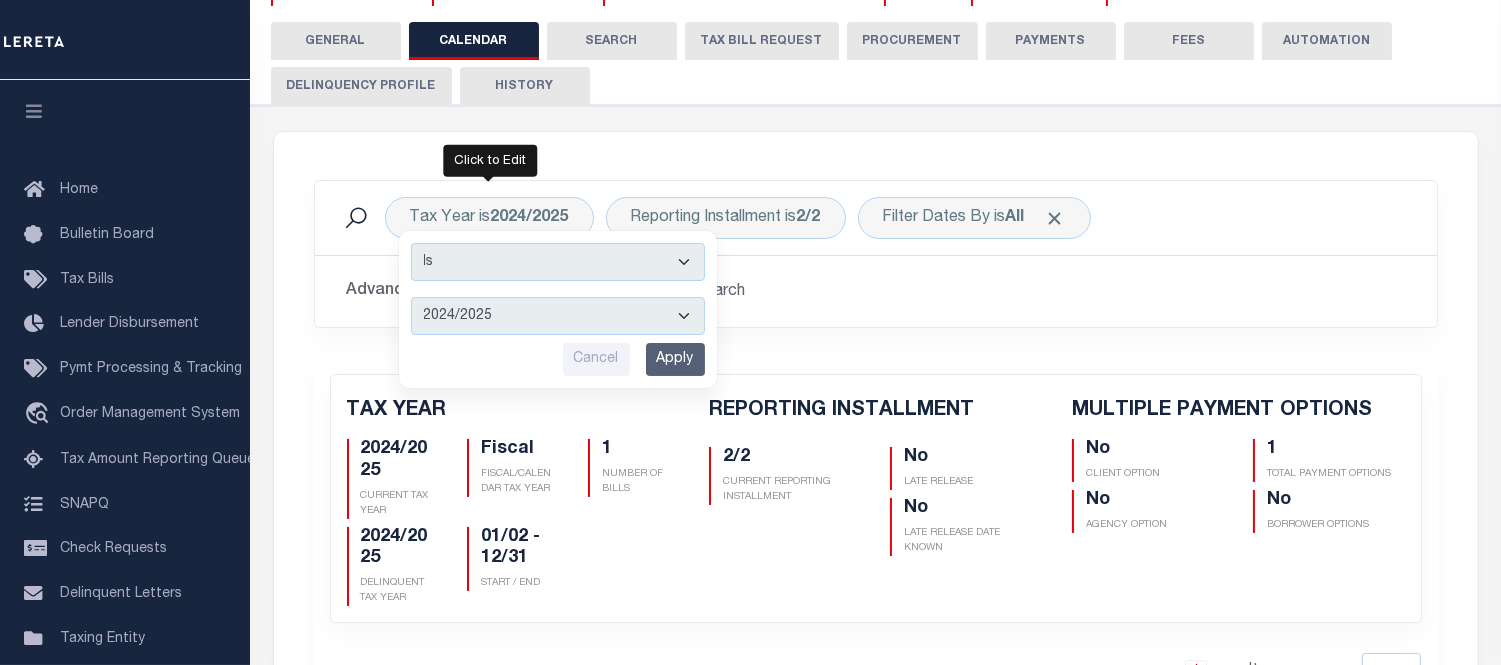 drag, startPoint x: 651, startPoint y: 345, endPoint x: 662, endPoint y: 363, distance: 21.095022 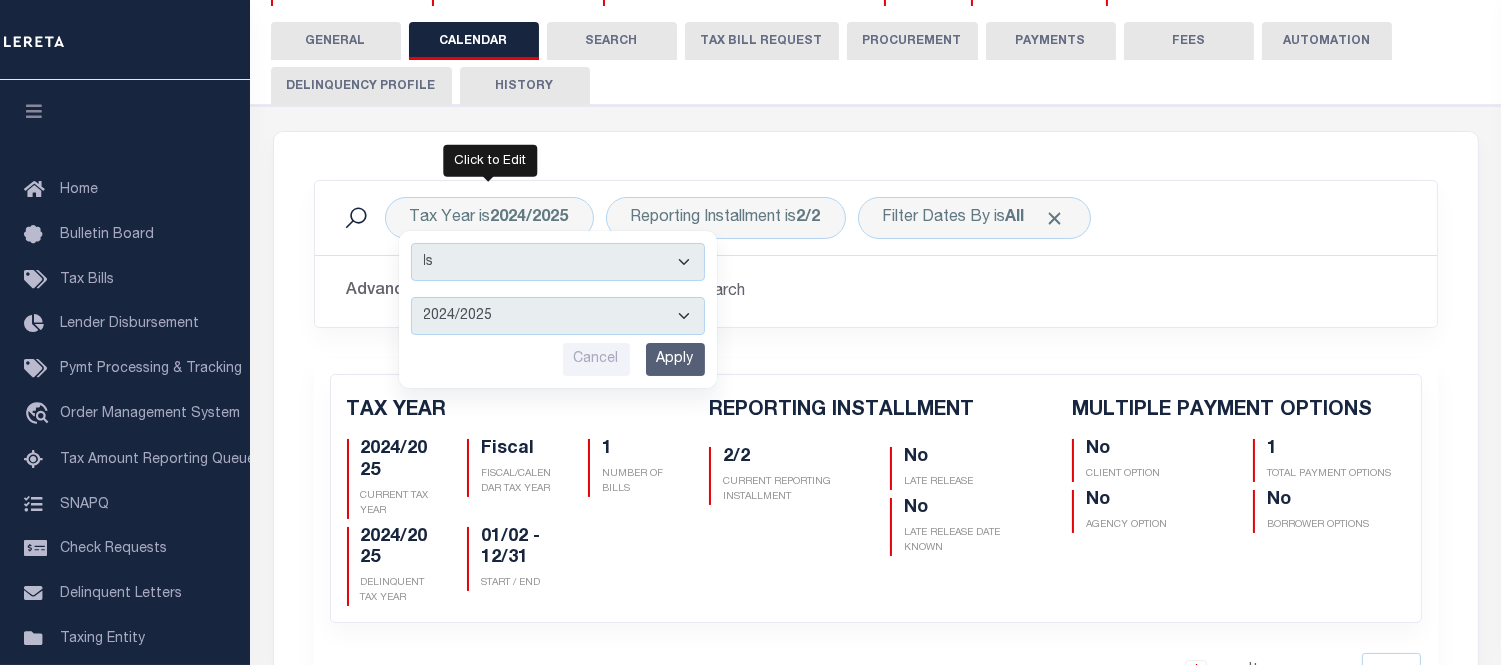 click on "Apply" at bounding box center (675, 359) 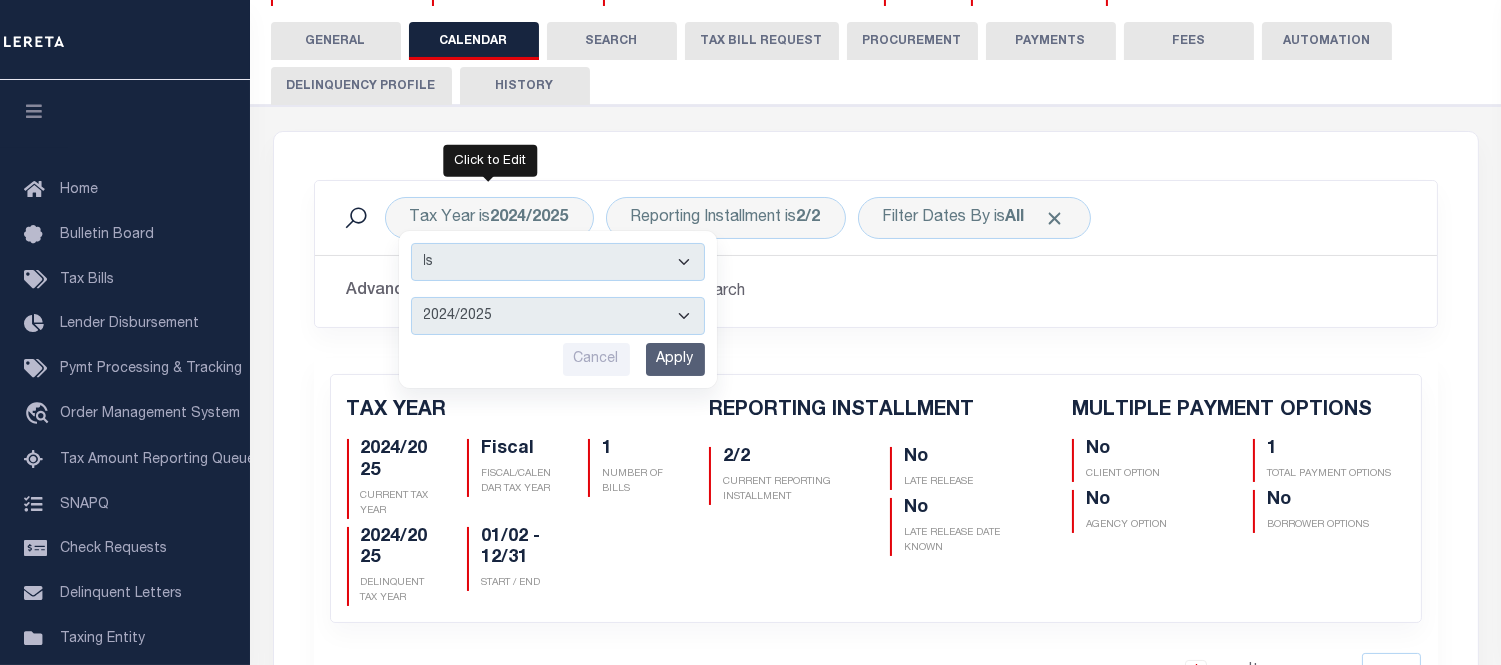 checkbox on "false" 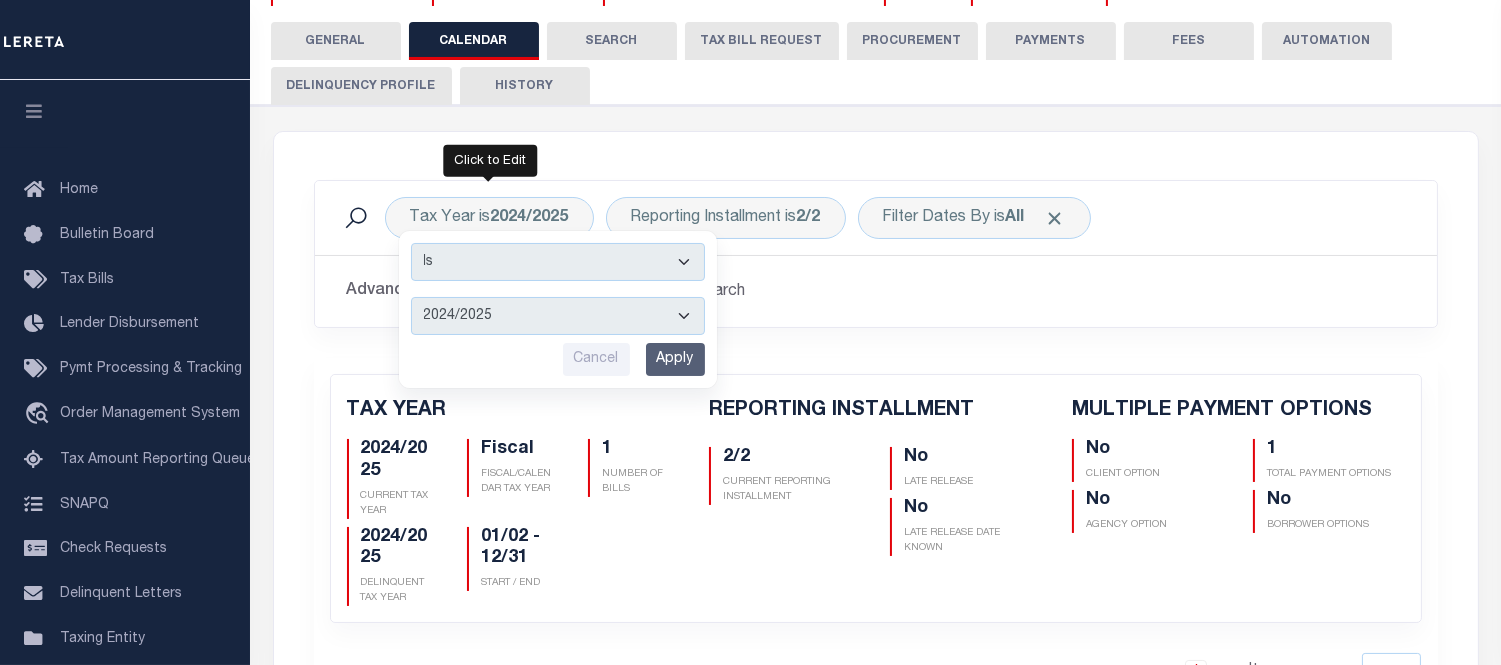 checkbox on "false" 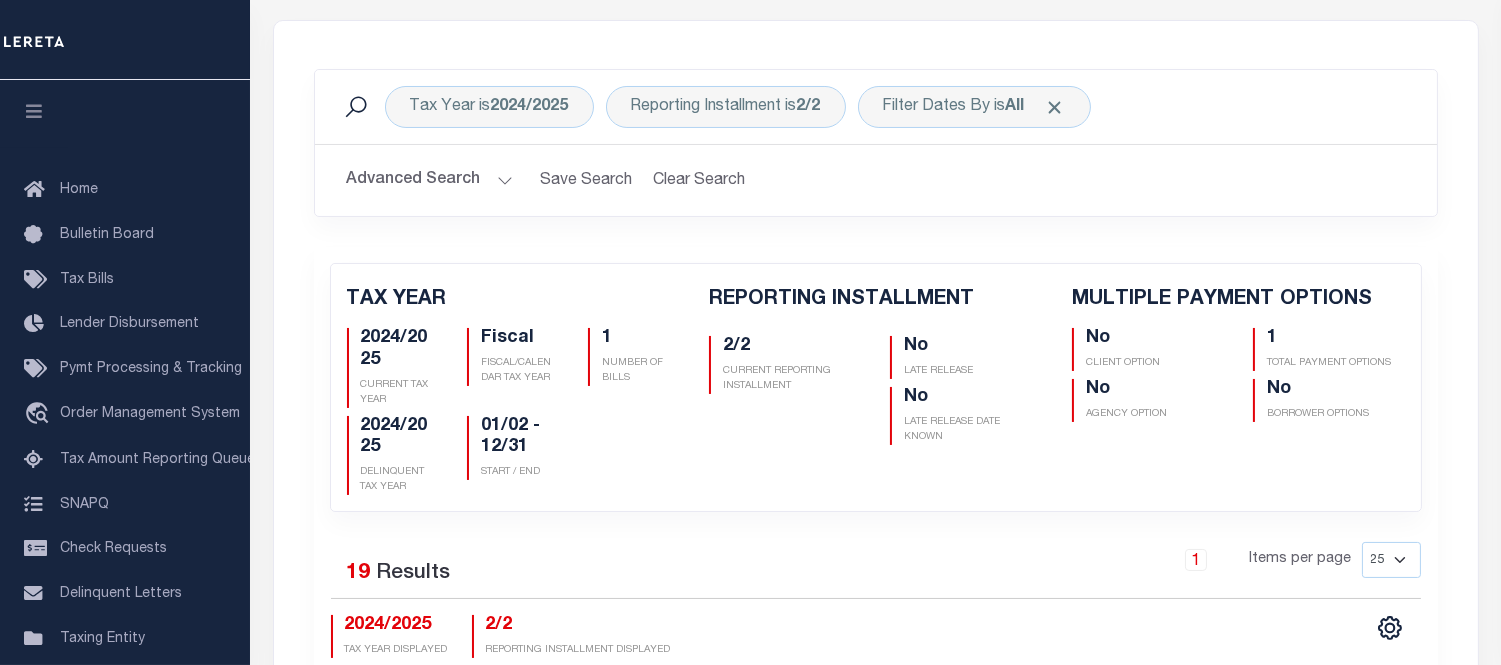 scroll, scrollTop: 0, scrollLeft: 0, axis: both 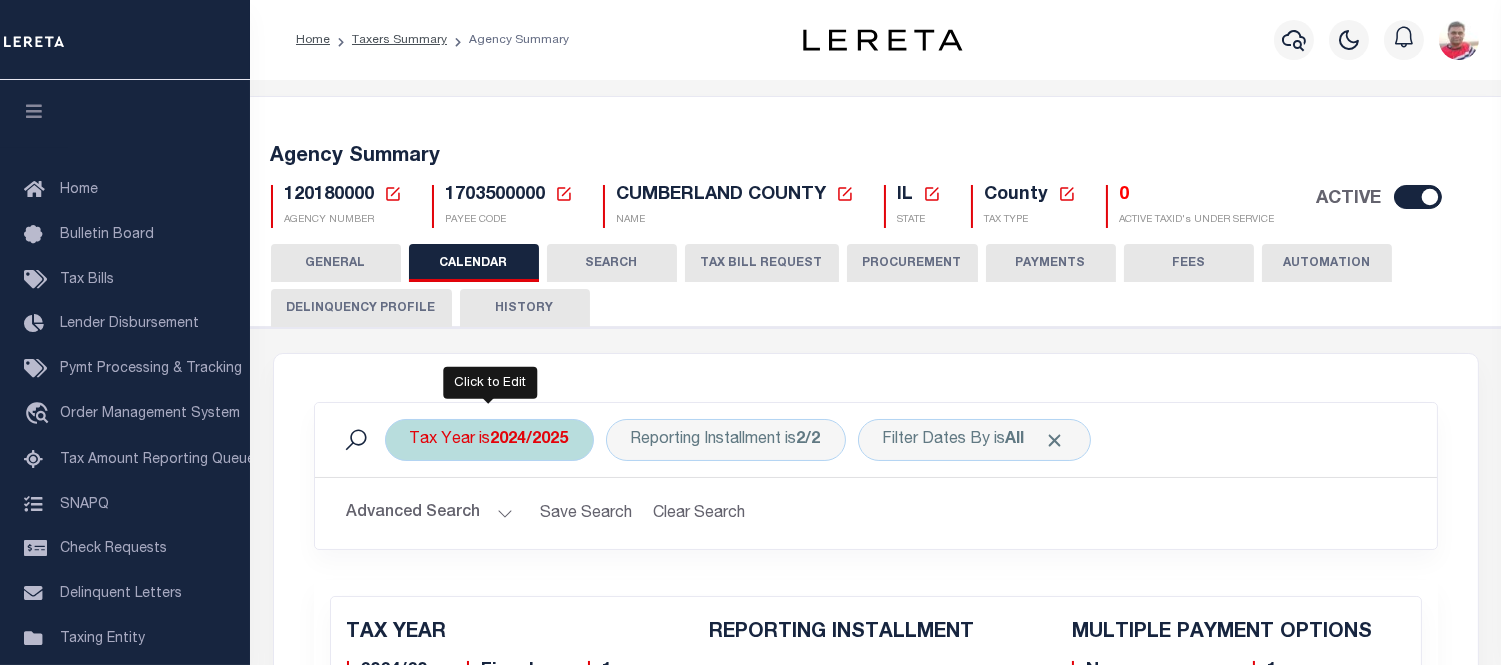 click on "2024/2025" at bounding box center (530, 440) 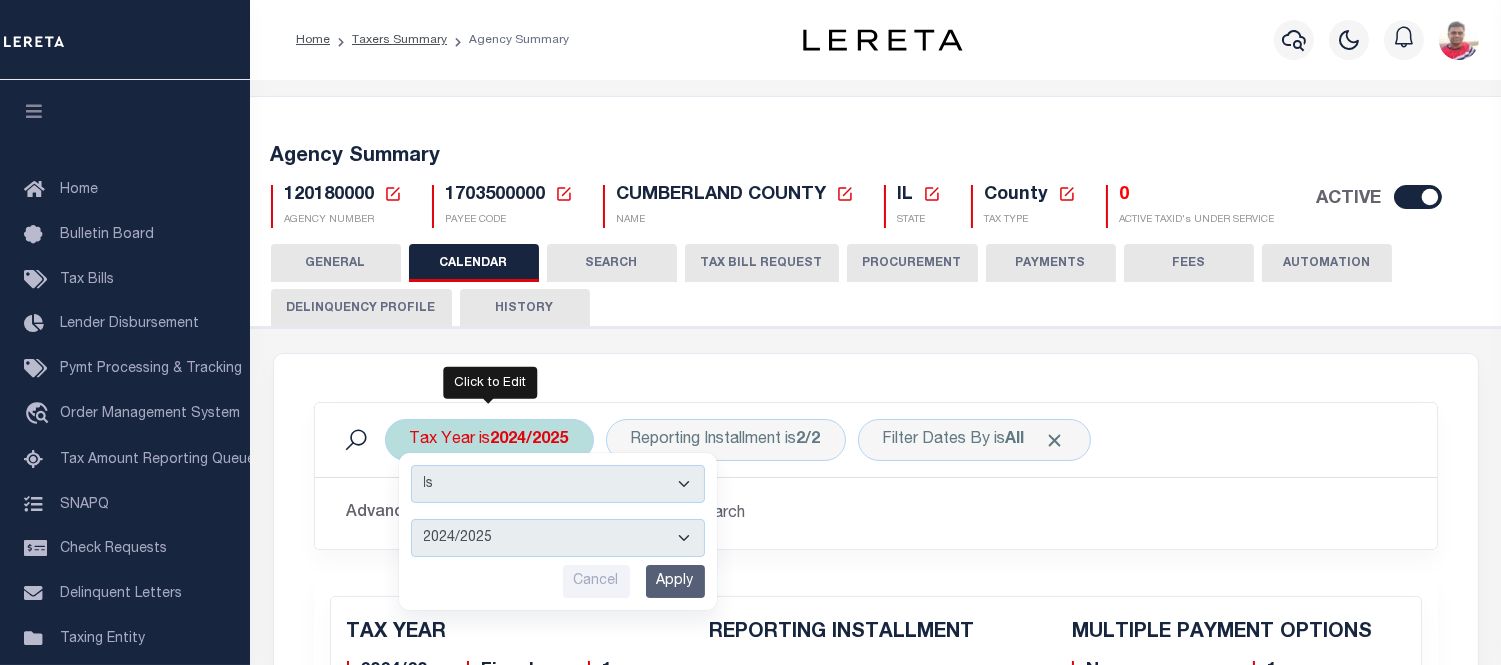 click on "Apply" at bounding box center (675, 581) 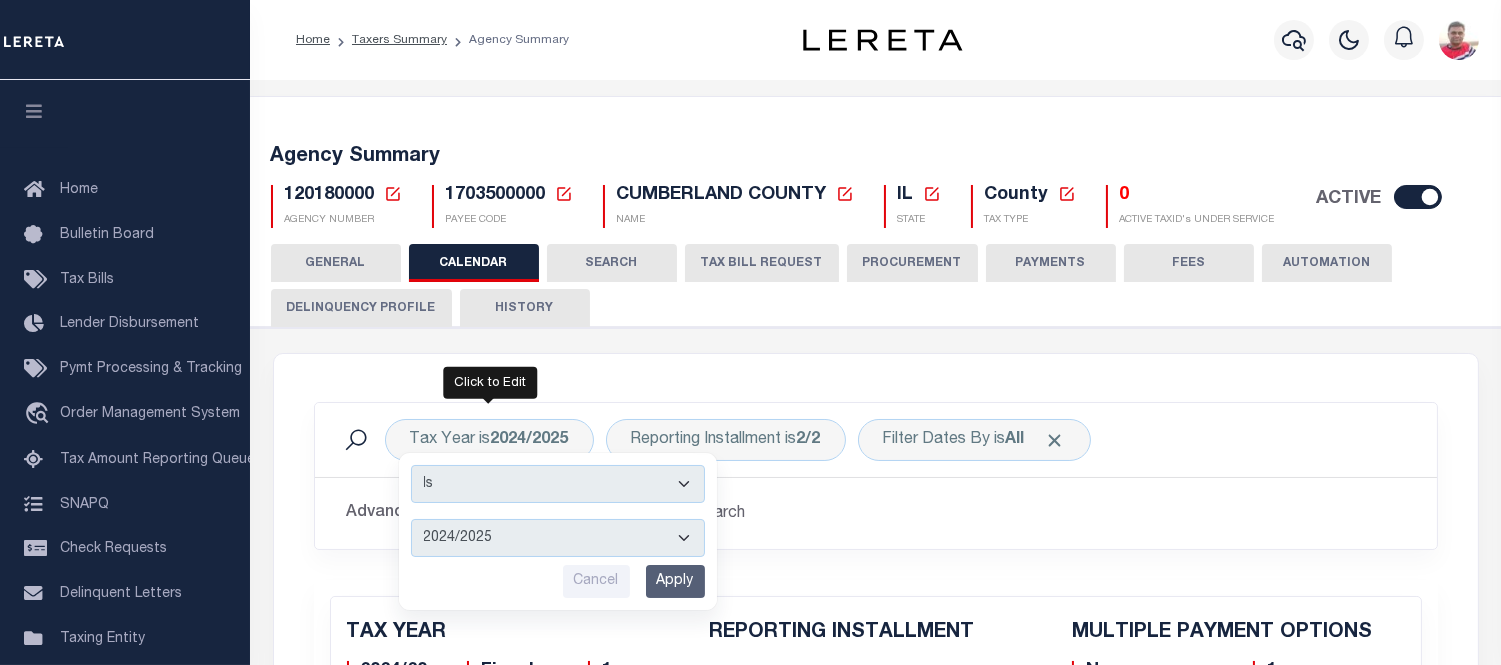 checkbox on "false" 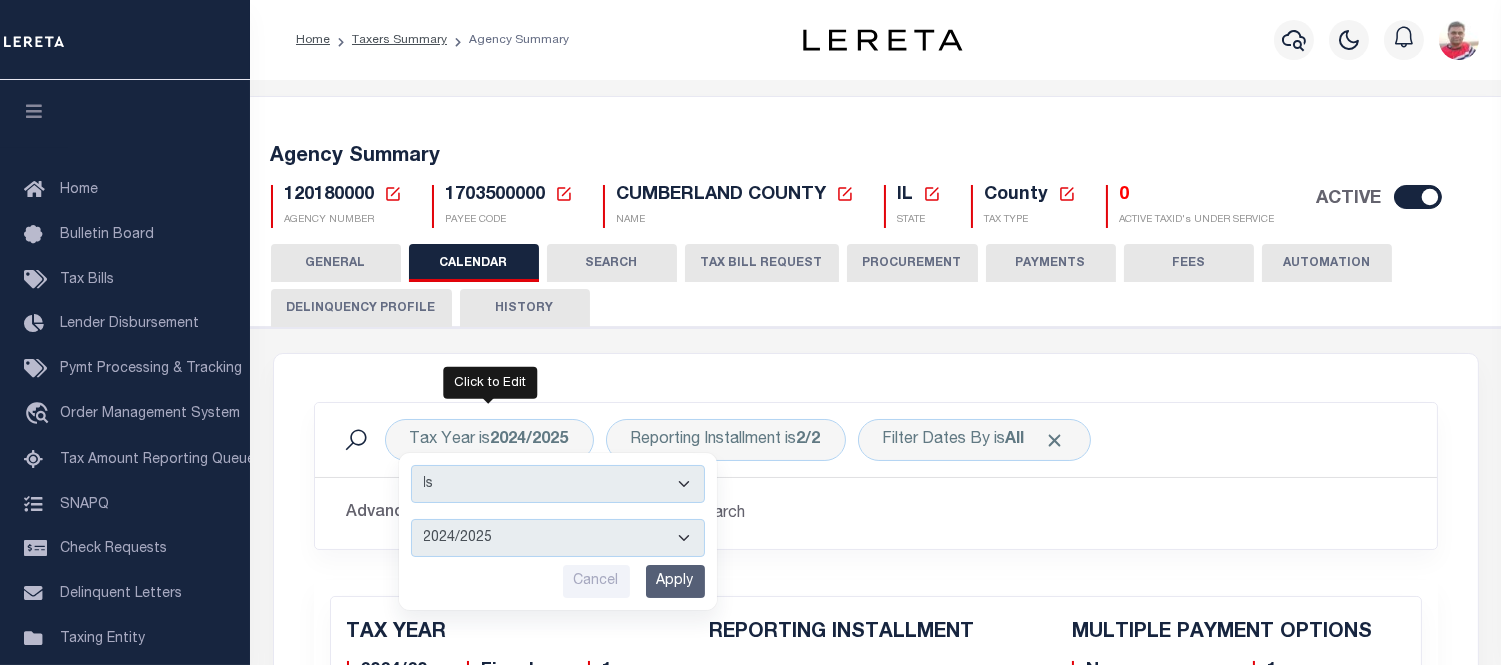 checkbox on "false" 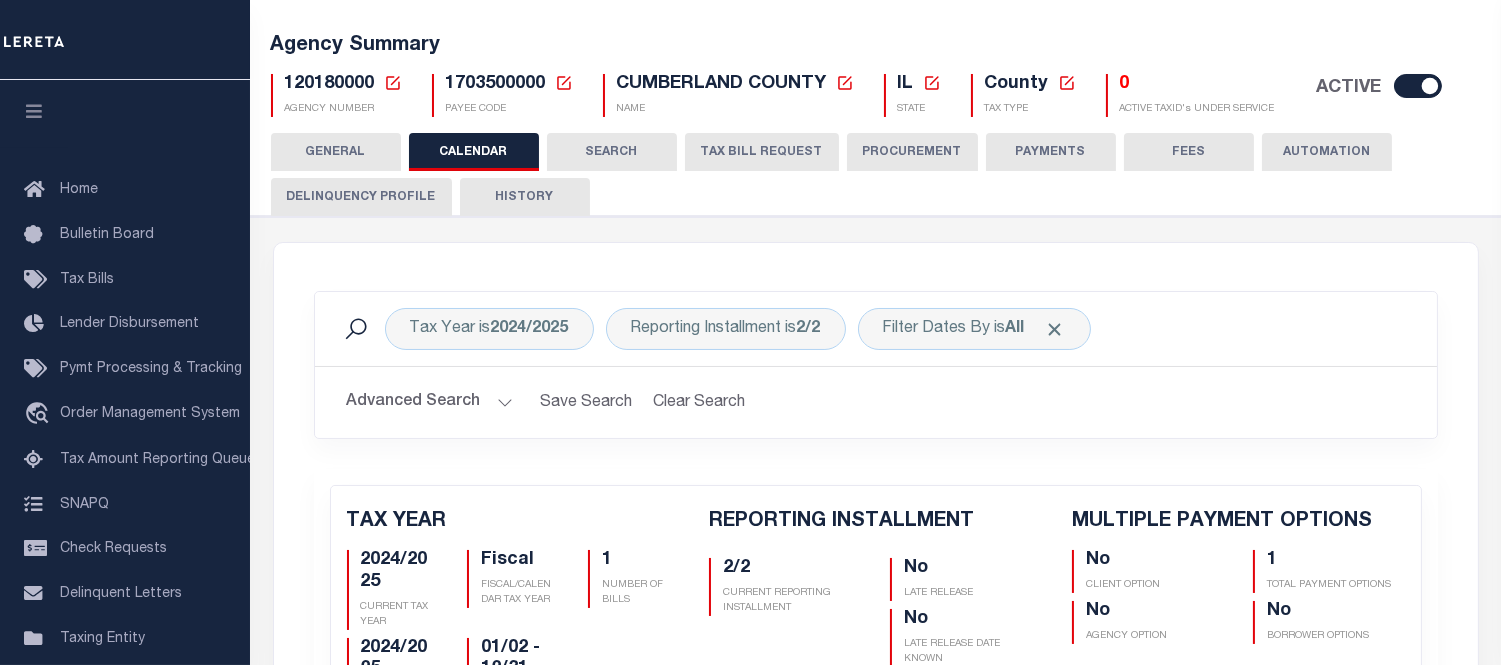 scroll, scrollTop: 0, scrollLeft: 0, axis: both 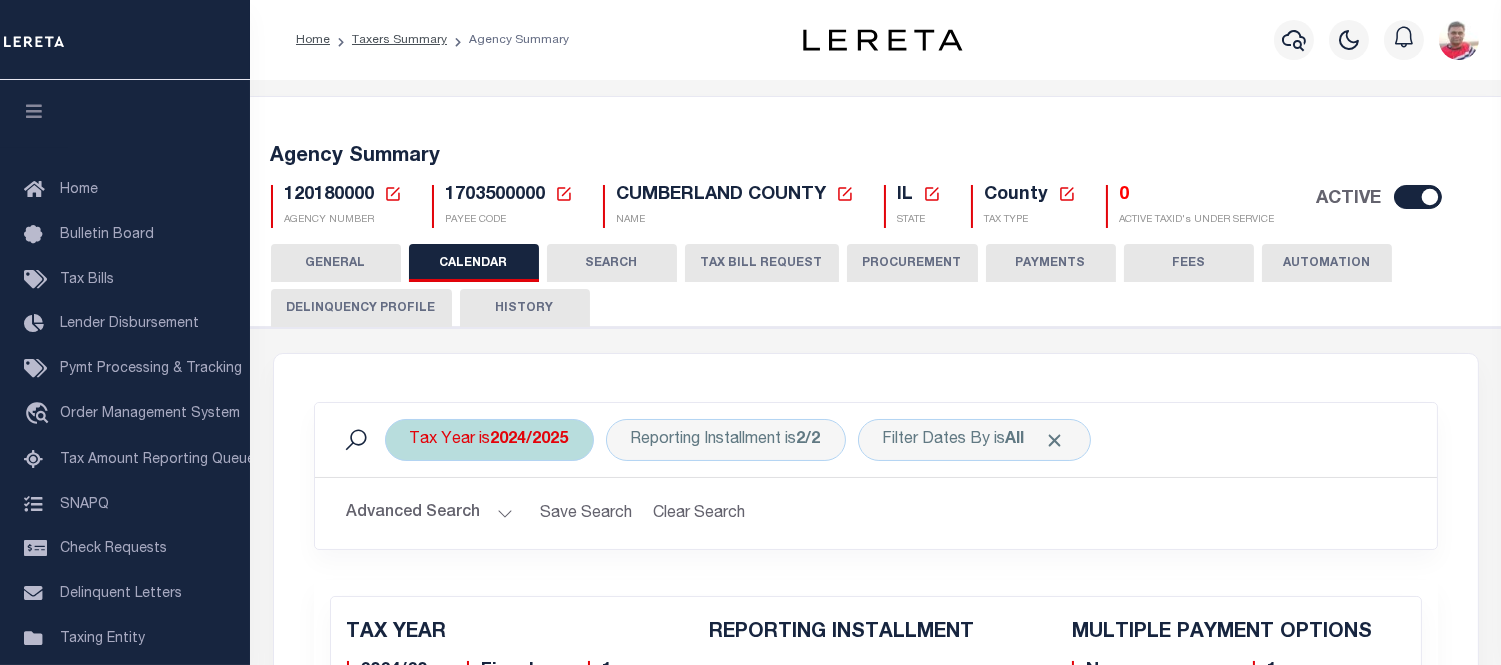 click on "Tax Year is  2024/2025" at bounding box center (489, 440) 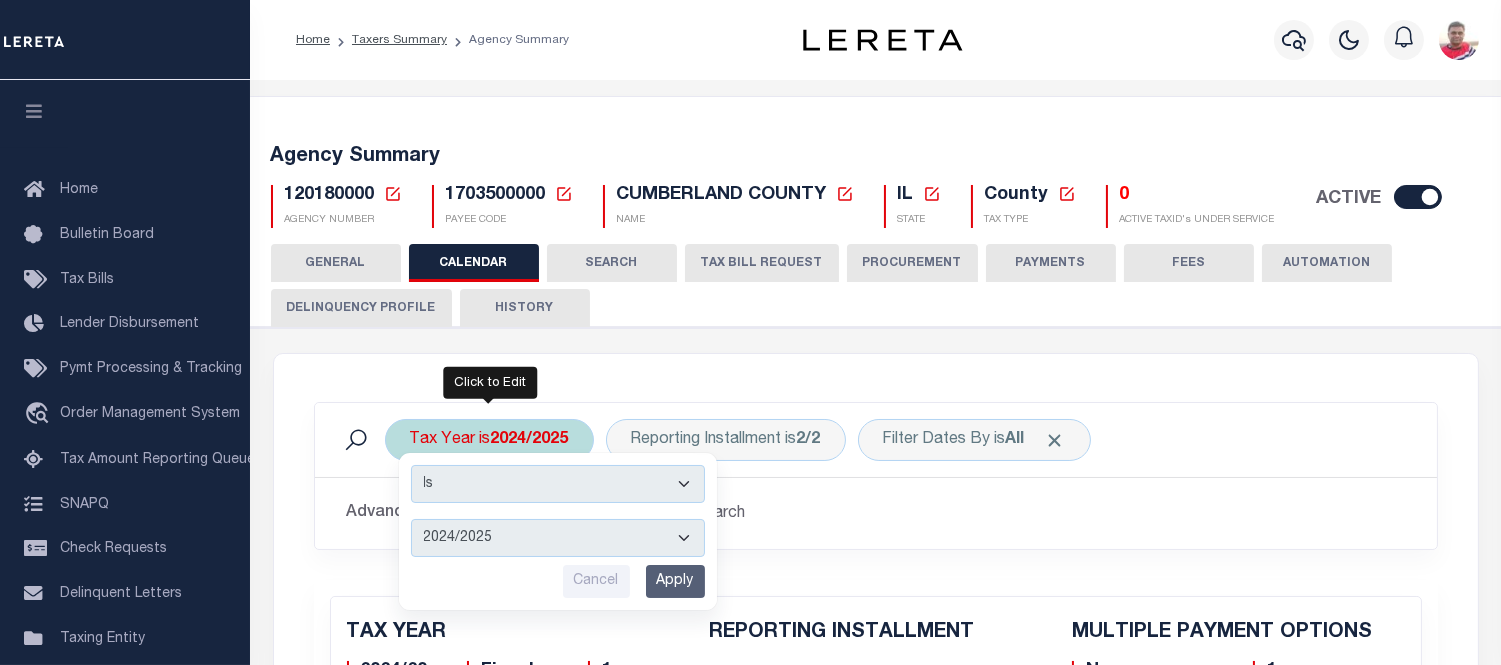 click on "Apply" at bounding box center (675, 581) 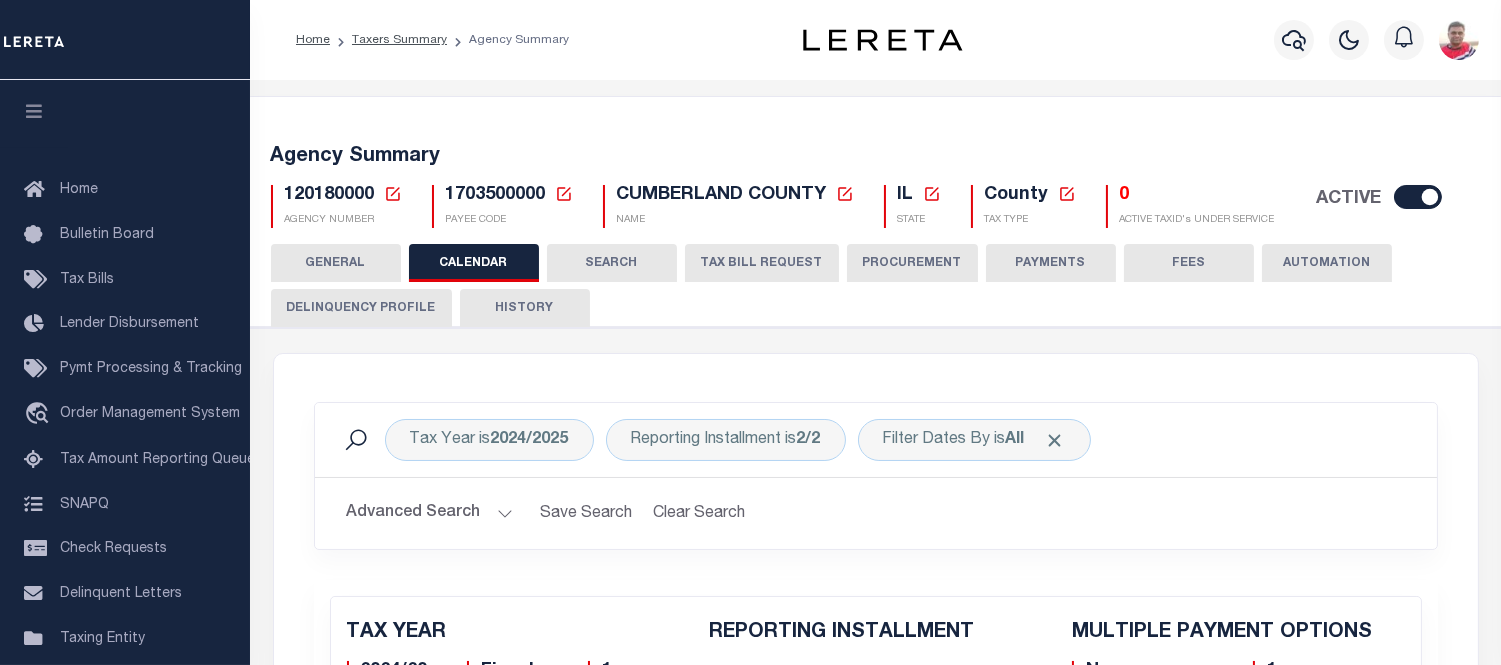 checkbox on "false" 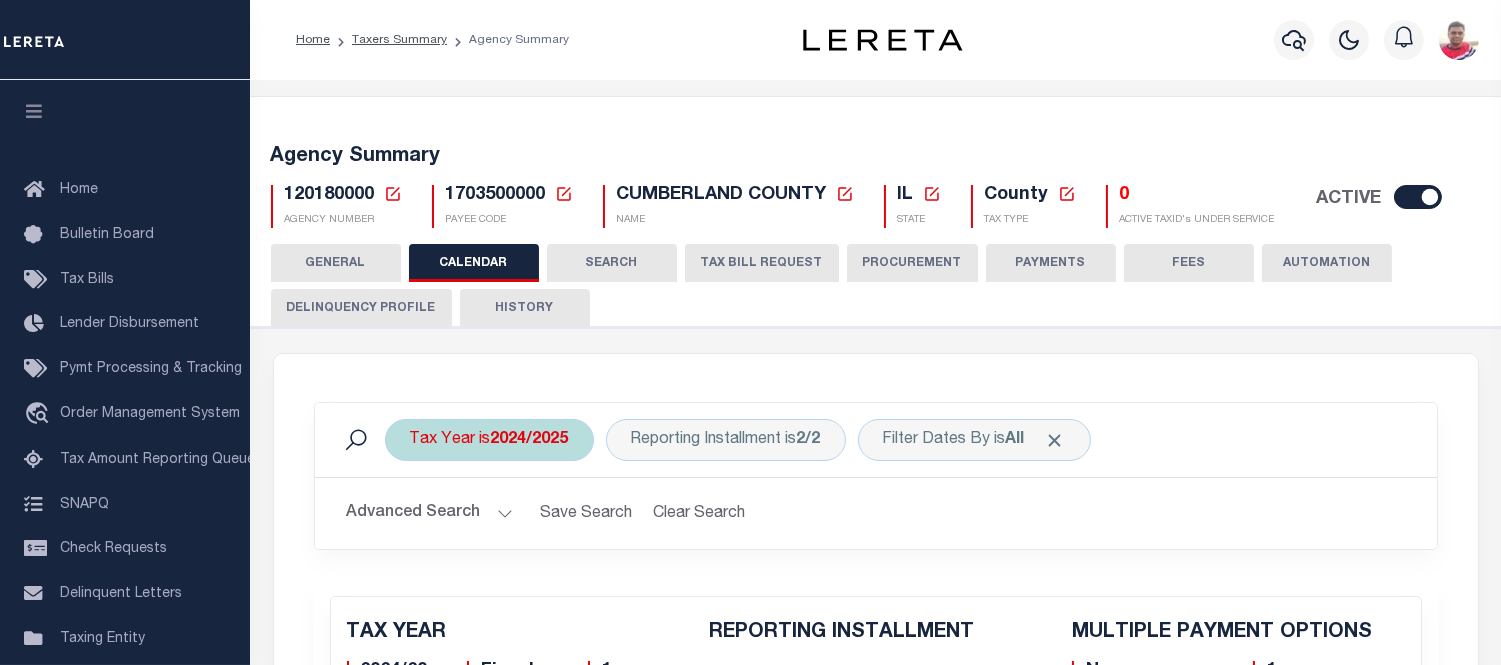 scroll, scrollTop: 111, scrollLeft: 0, axis: vertical 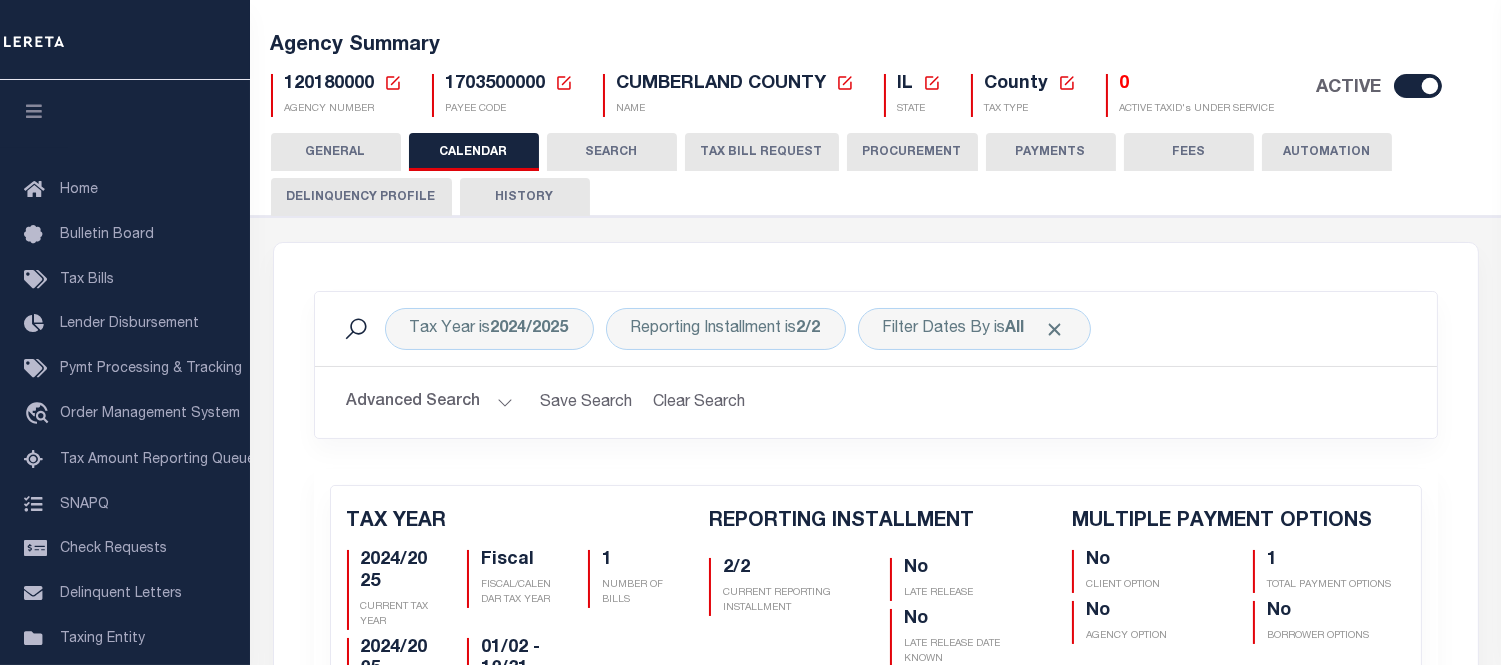 click on "120180000" at bounding box center (330, 84) 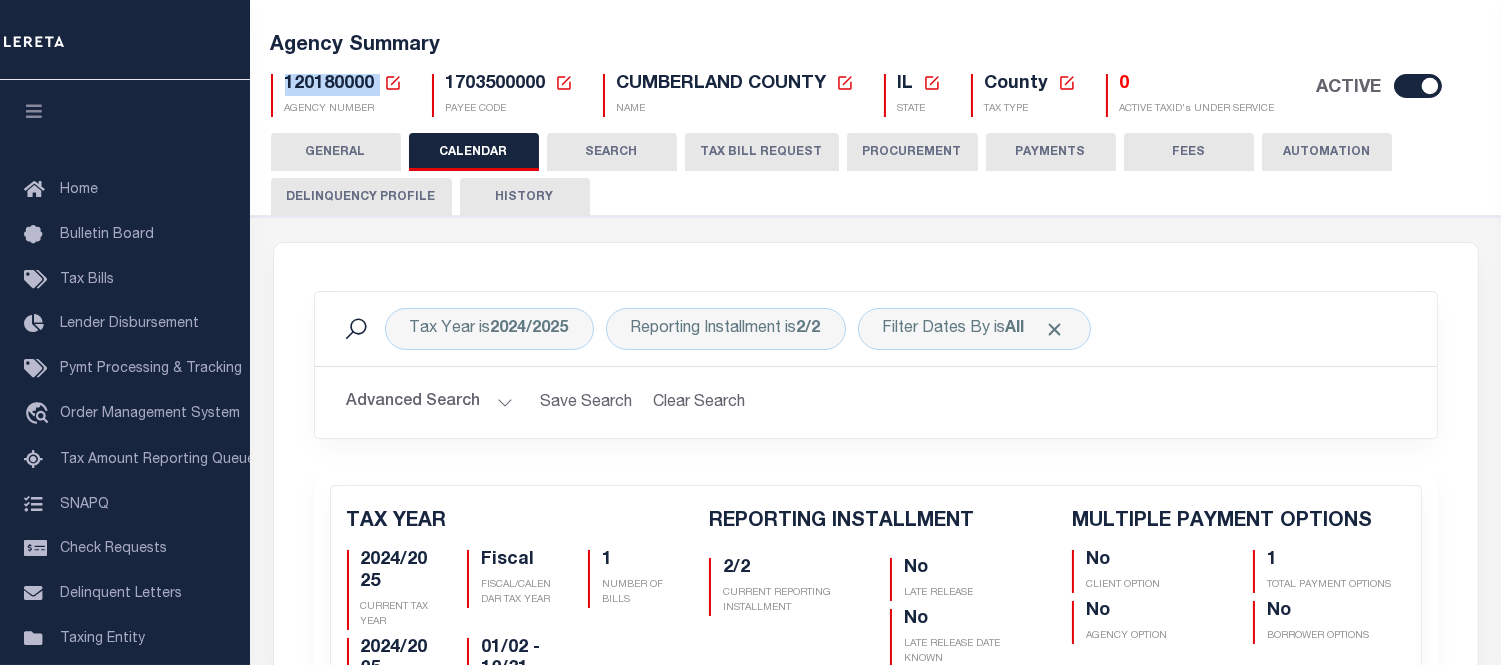 click on "120180000" at bounding box center [330, 84] 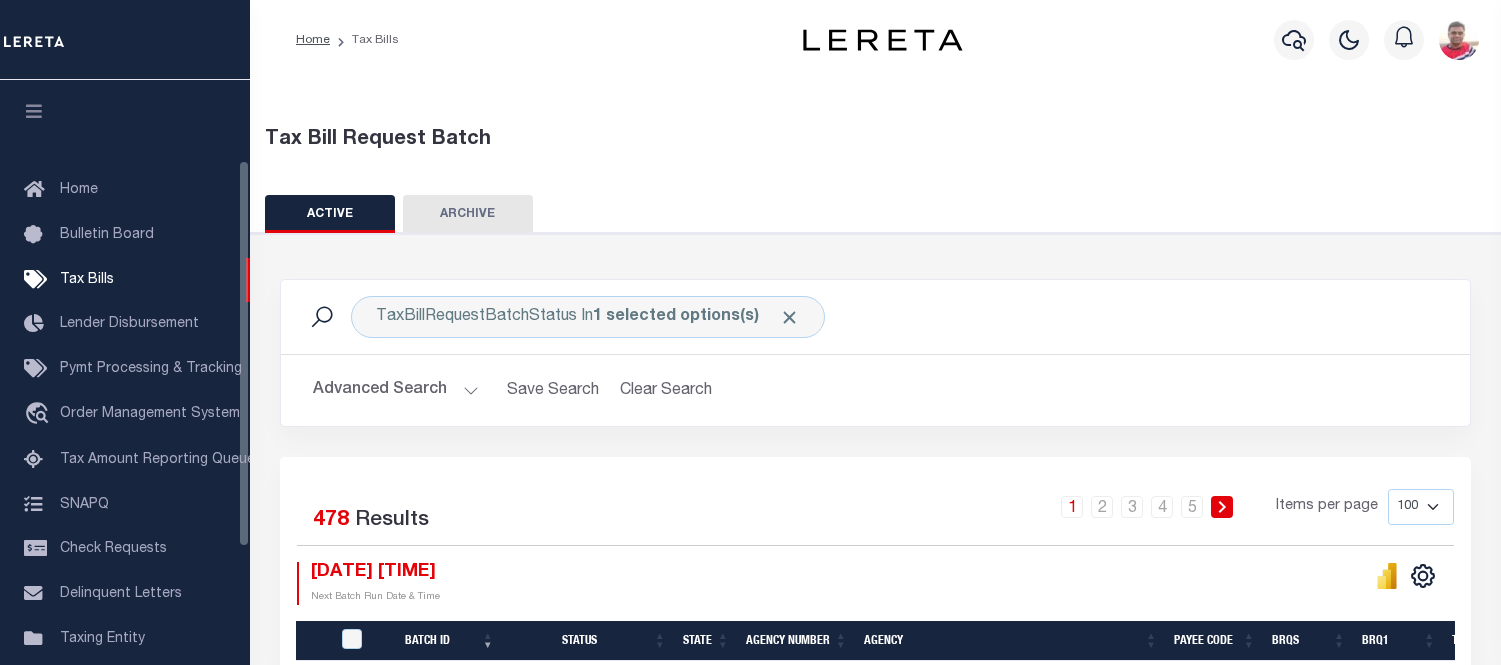 scroll, scrollTop: 143, scrollLeft: 0, axis: vertical 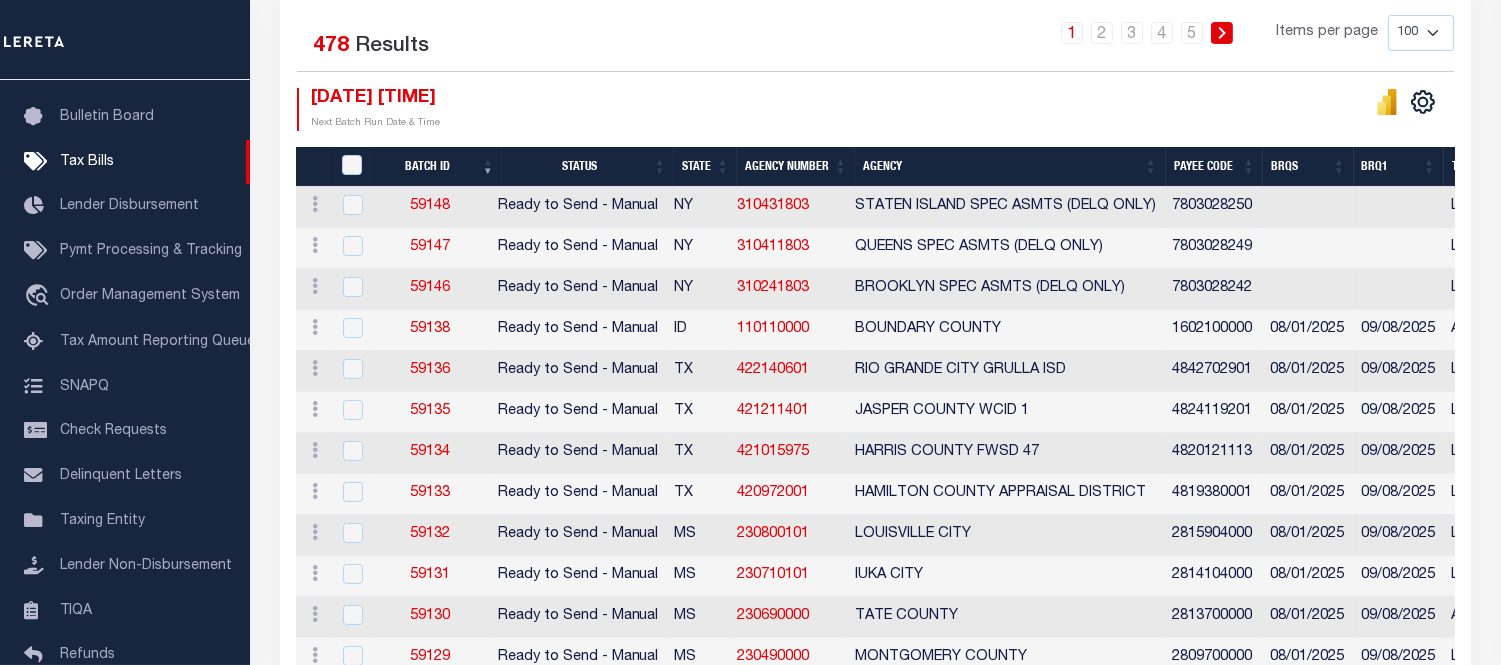 drag, startPoint x: 694, startPoint y: 100, endPoint x: 713, endPoint y: 105, distance: 19.646883 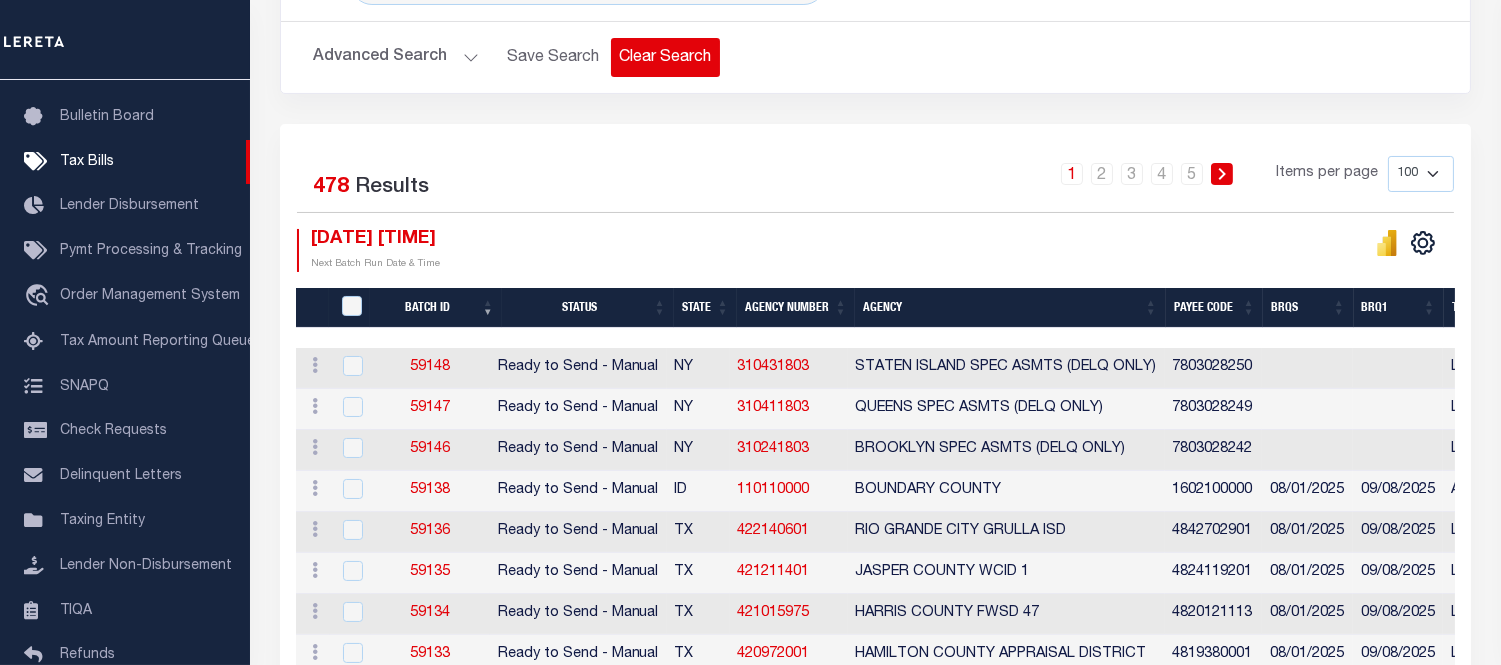 scroll, scrollTop: 111, scrollLeft: 0, axis: vertical 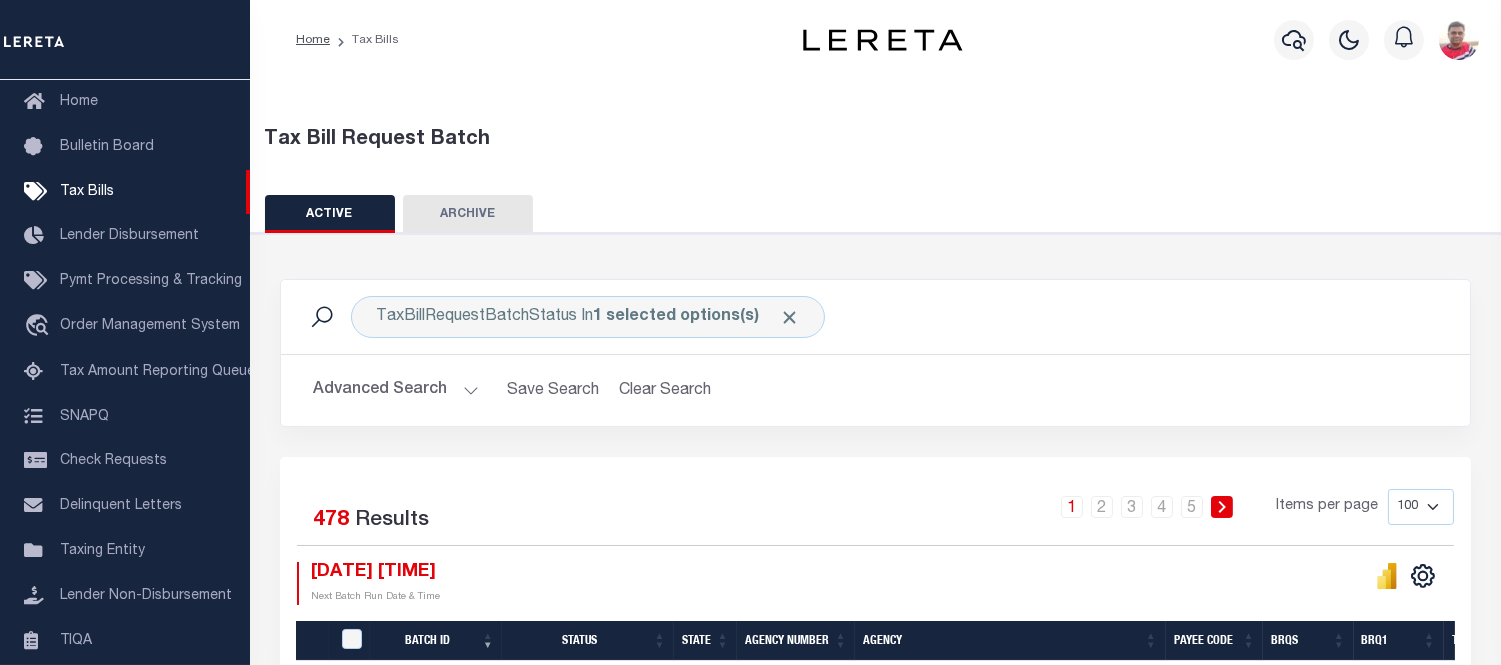 click on "Selected
478   Results
1 2 3 4 5
Items per page   100 200 500 1000
[DATE] [TIME]" at bounding box center (875, 2627) 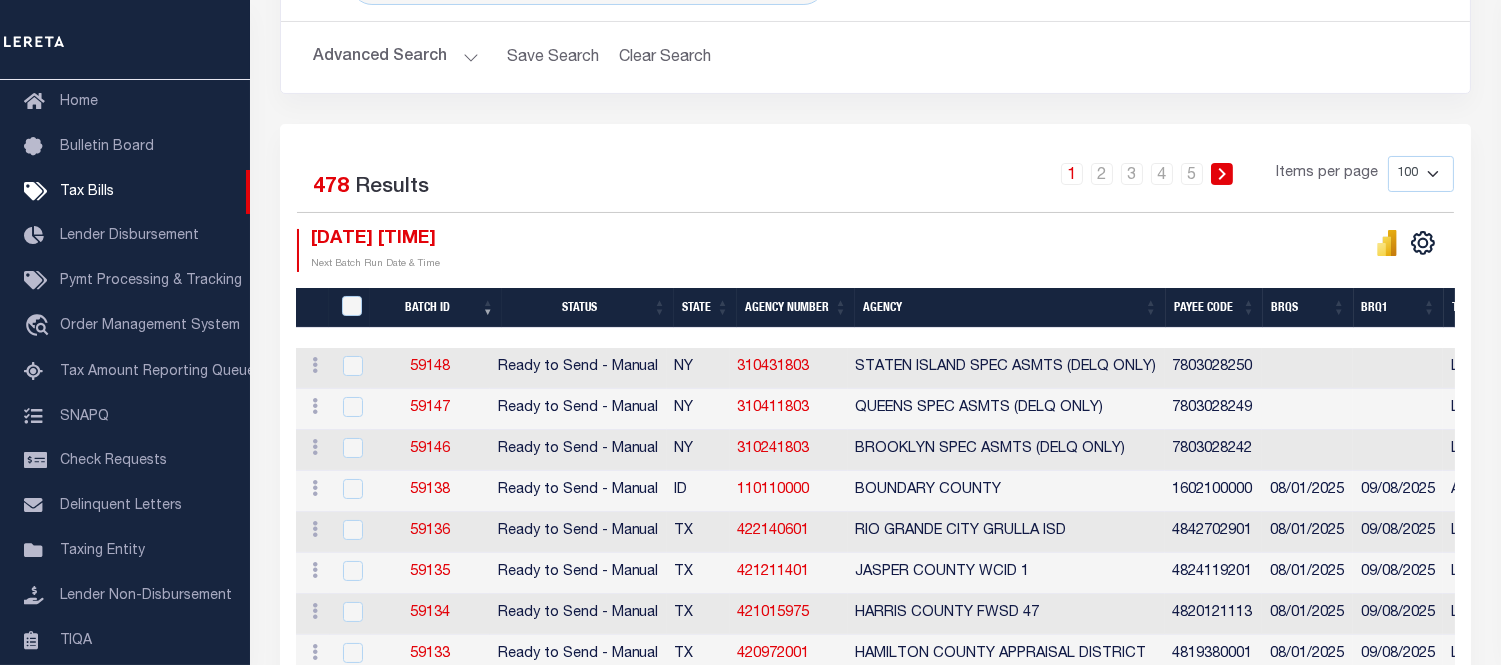 scroll, scrollTop: 222, scrollLeft: 0, axis: vertical 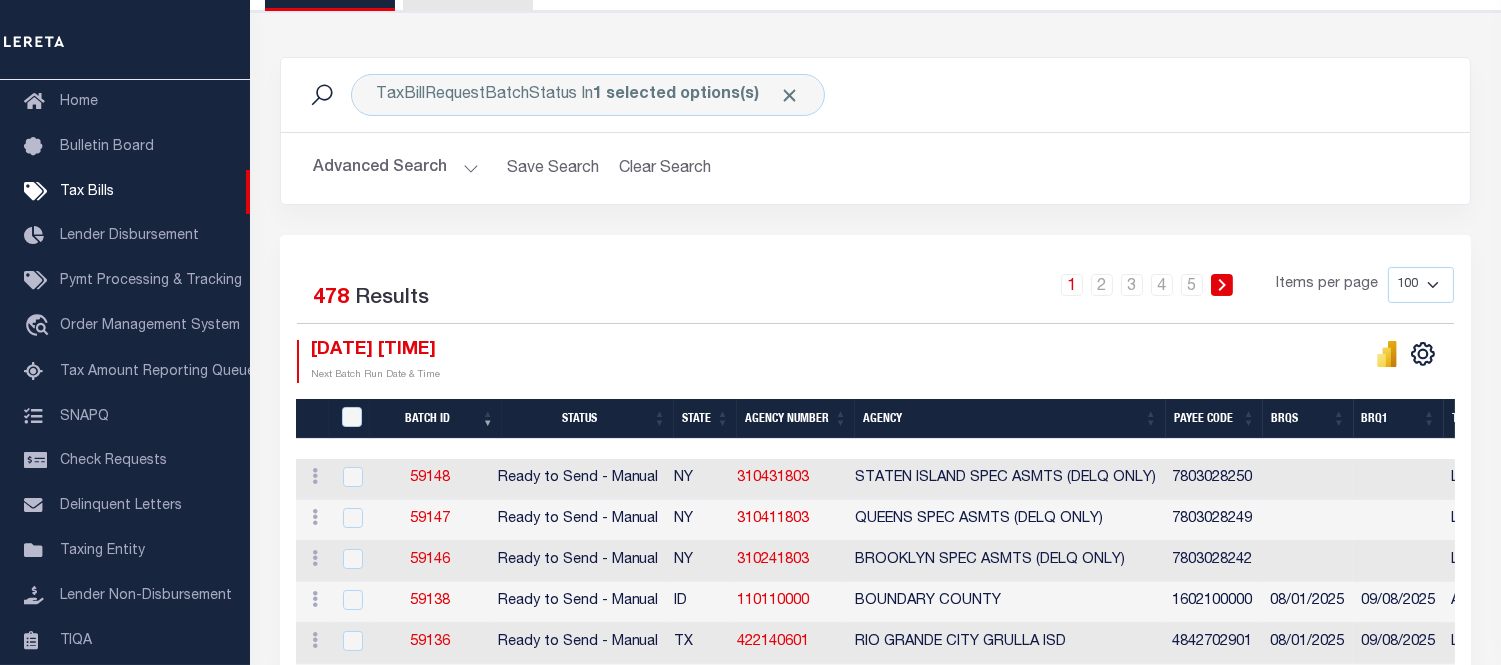 click on "TaxBillRequestBatchStatus In  1 selected options(s)
Search" at bounding box center (875, 95) 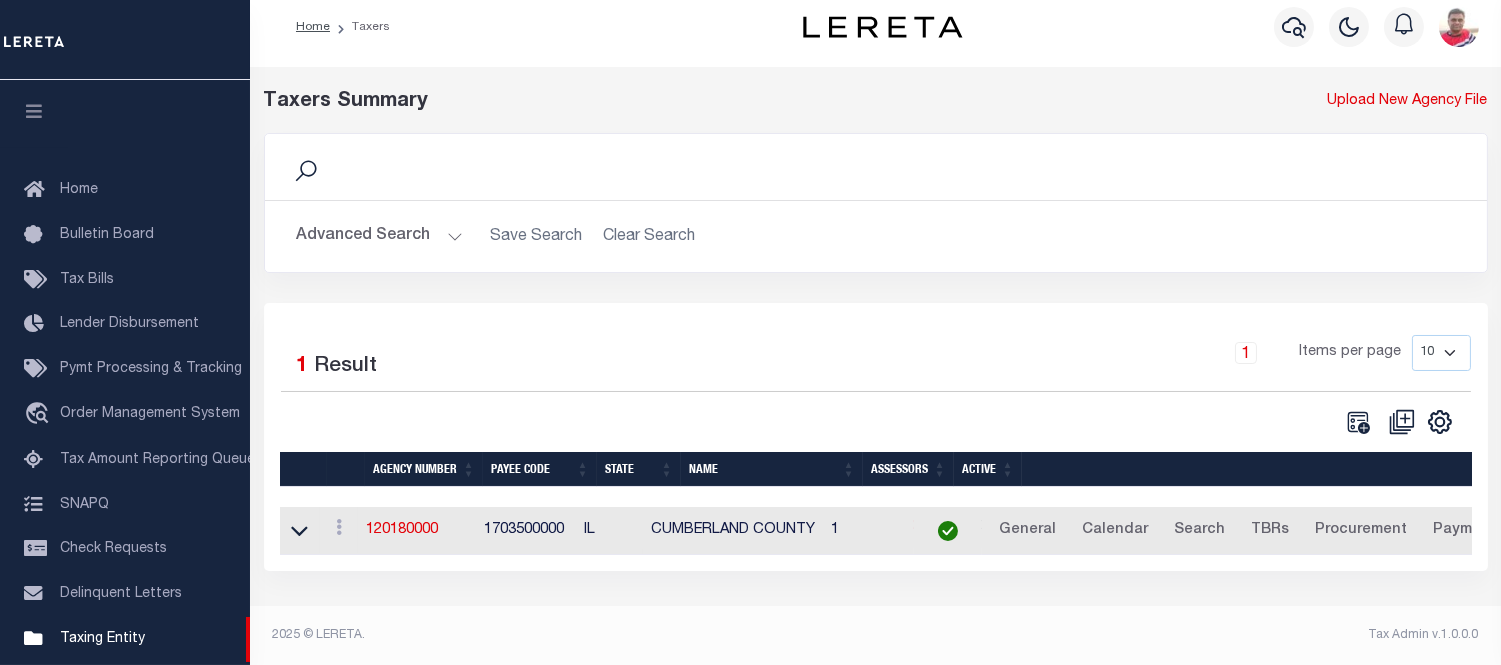 scroll, scrollTop: 13, scrollLeft: 0, axis: vertical 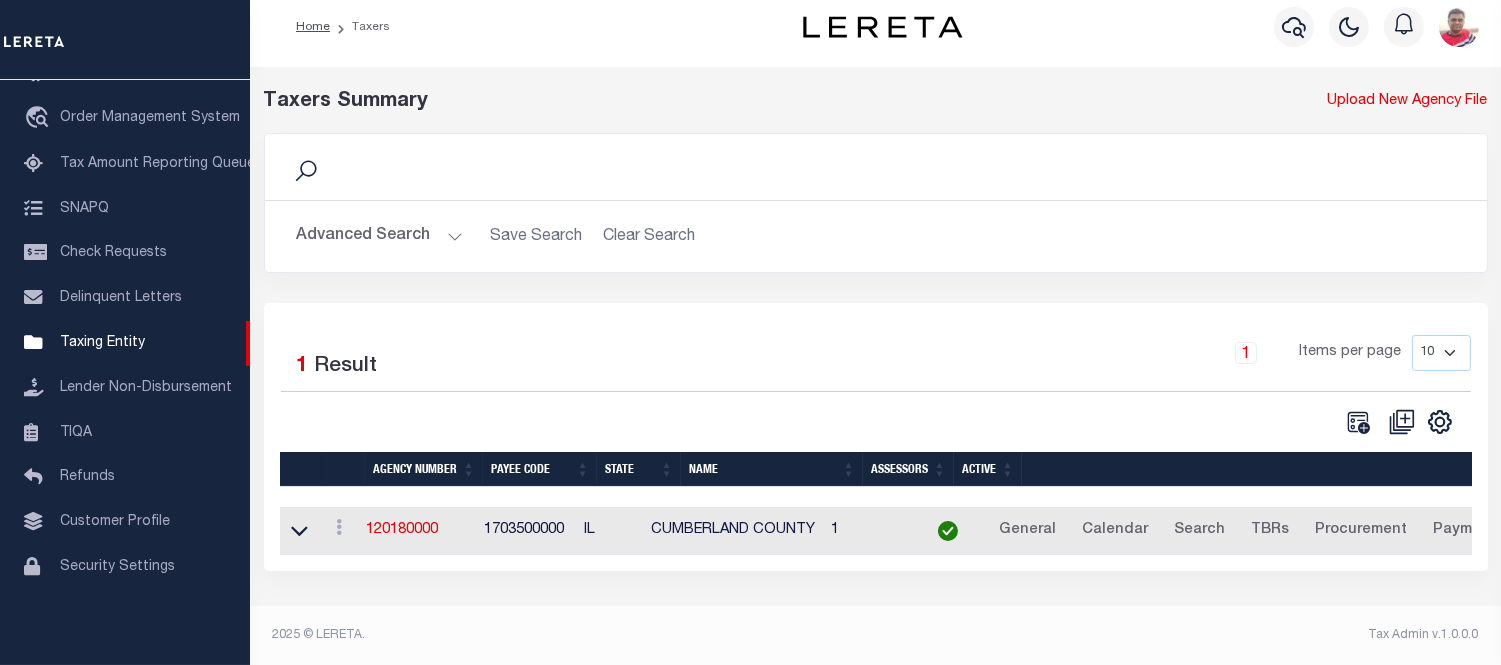 click on "CSV   Export Selected   Print   Show Filter   Show Search   Columns 0:   1:   2: Agency Number" at bounding box center [1173, 422] 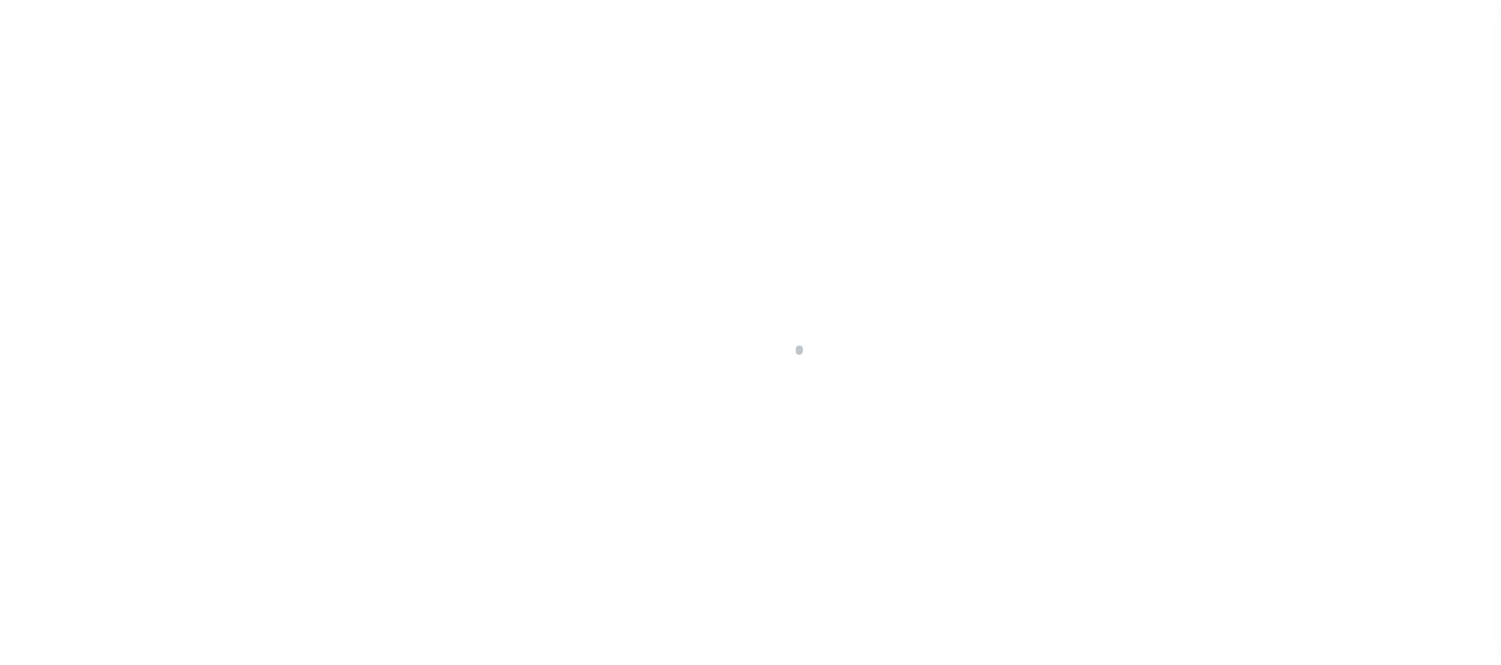 scroll, scrollTop: 147, scrollLeft: 0, axis: vertical 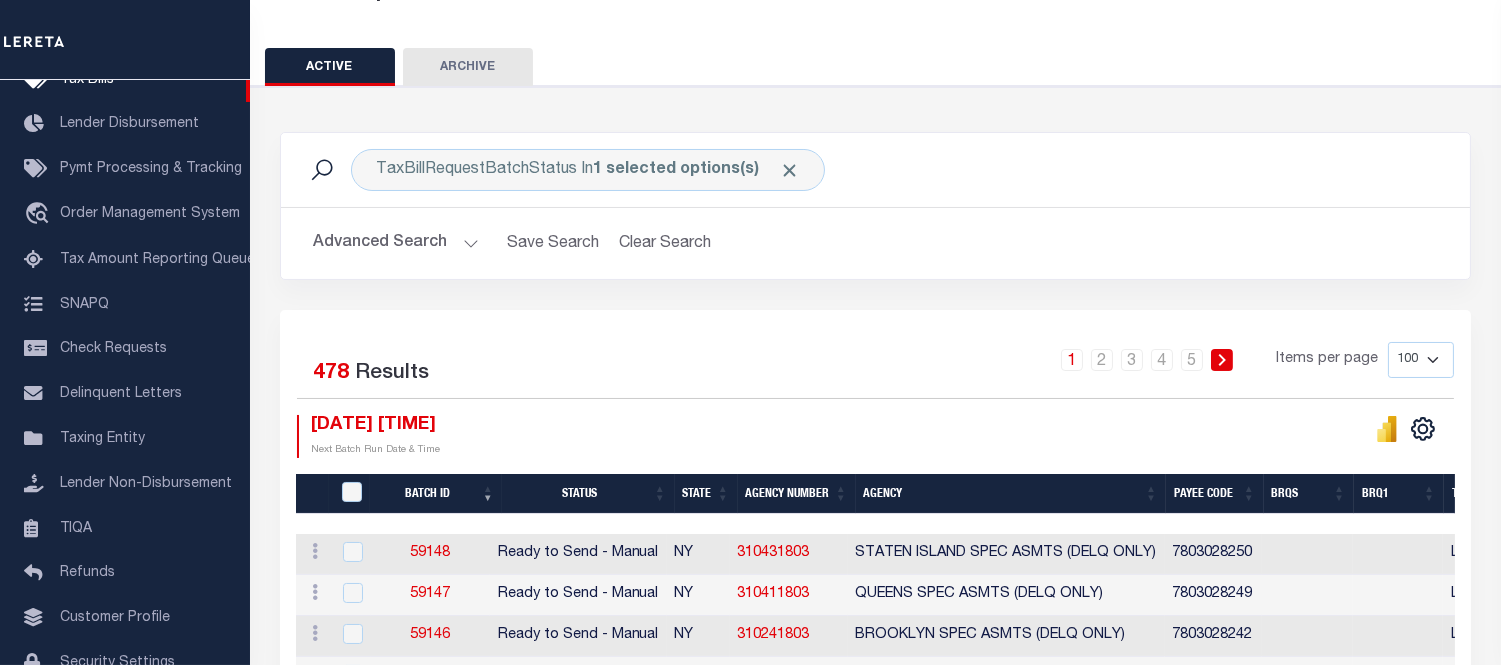 click on "Advanced Search" at bounding box center (396, 243) 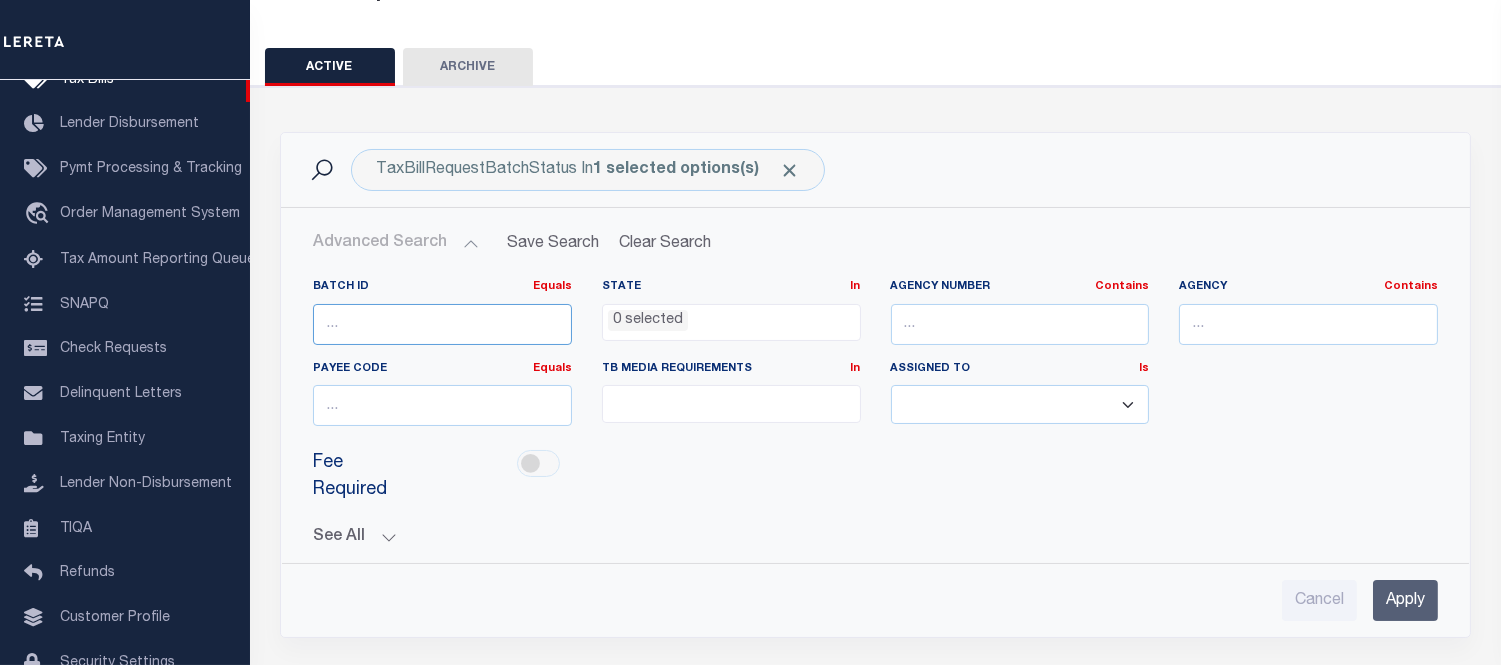 click at bounding box center [442, 324] 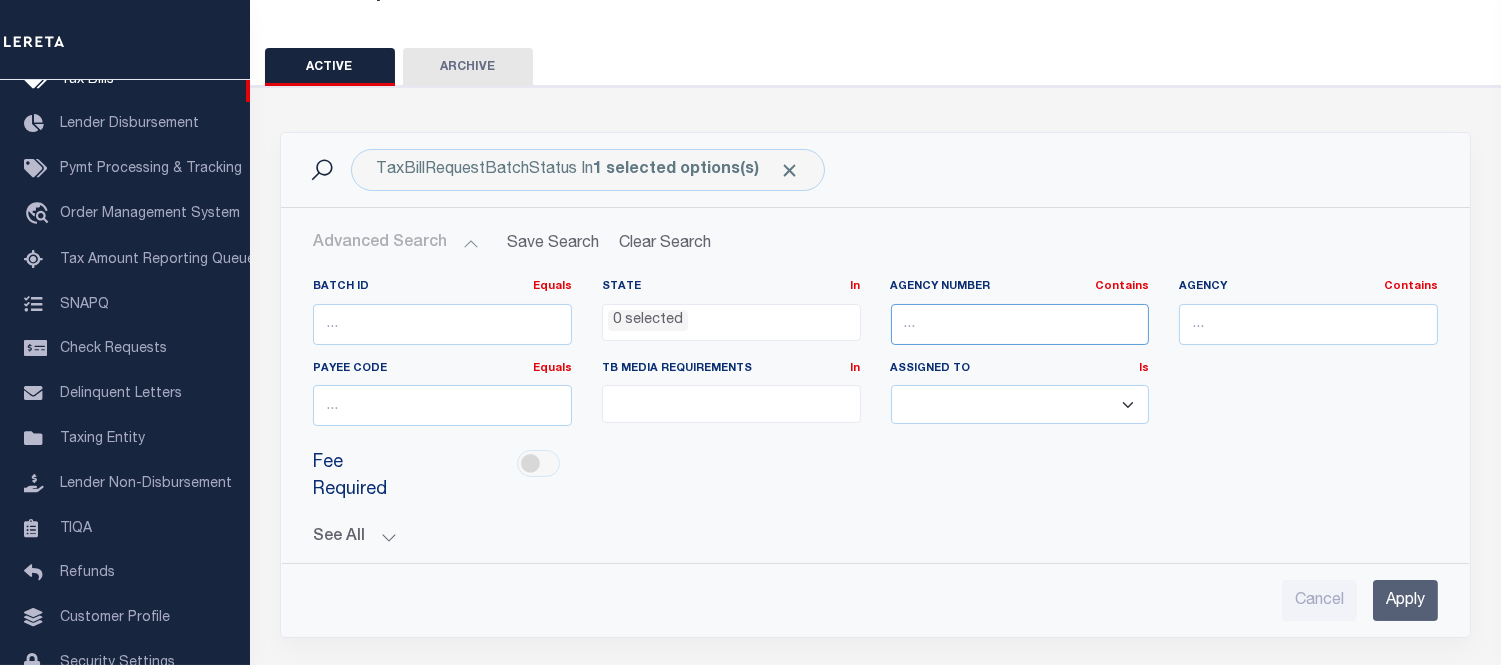 click at bounding box center [1020, 324] 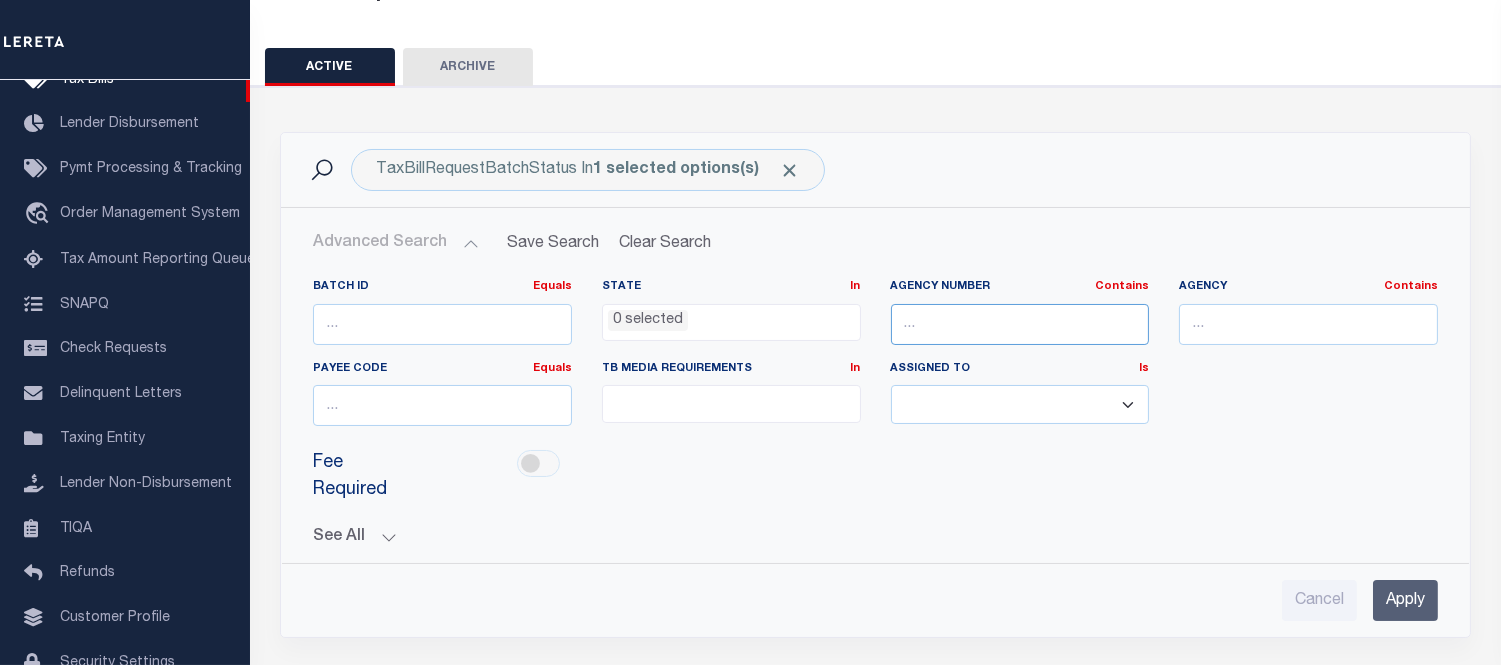 paste on "120180000" 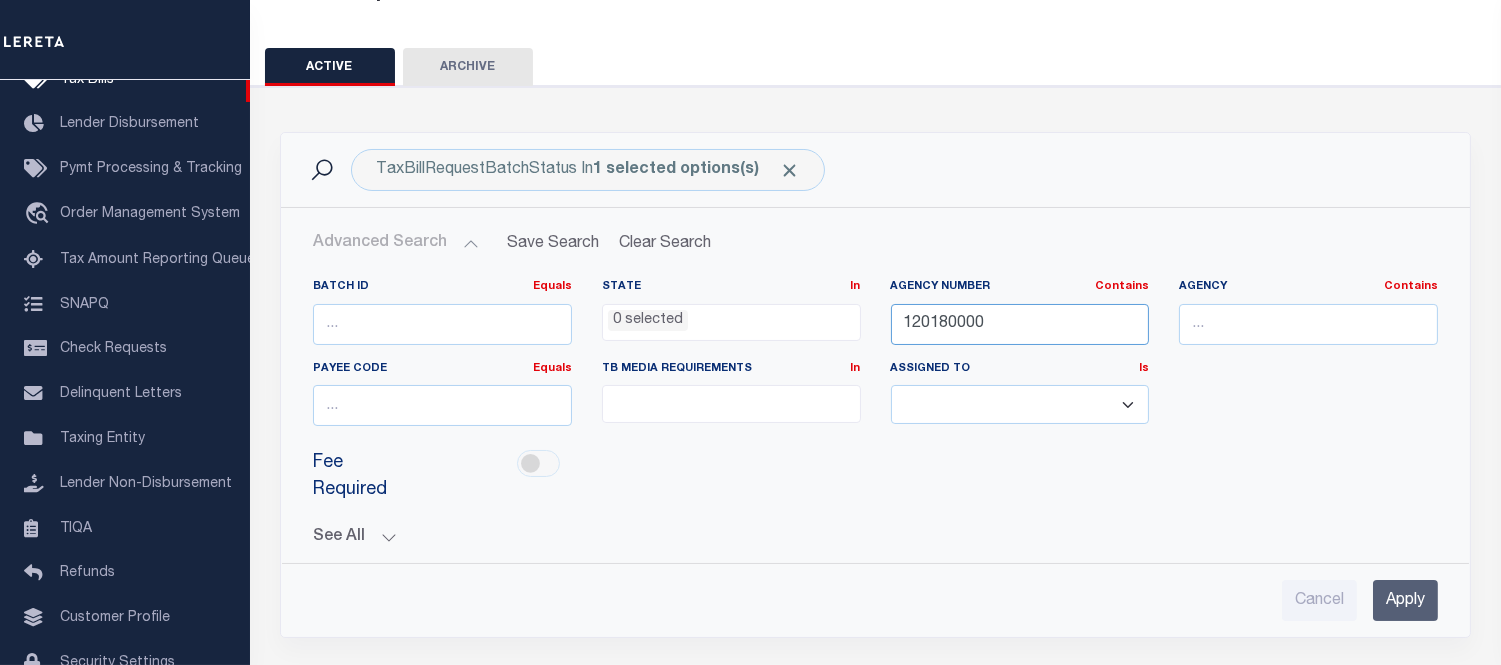 type on "120180000" 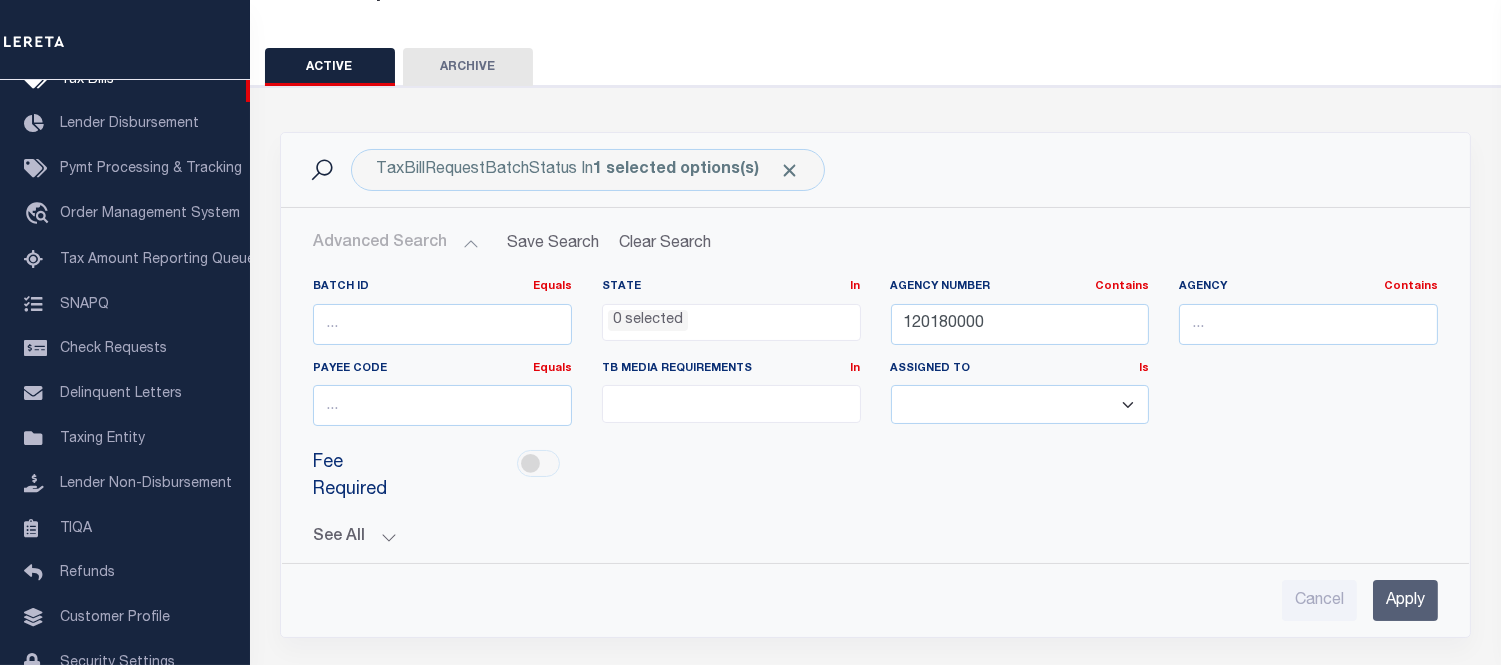 drag, startPoint x: 1396, startPoint y: 567, endPoint x: 1381, endPoint y: 564, distance: 15.297058 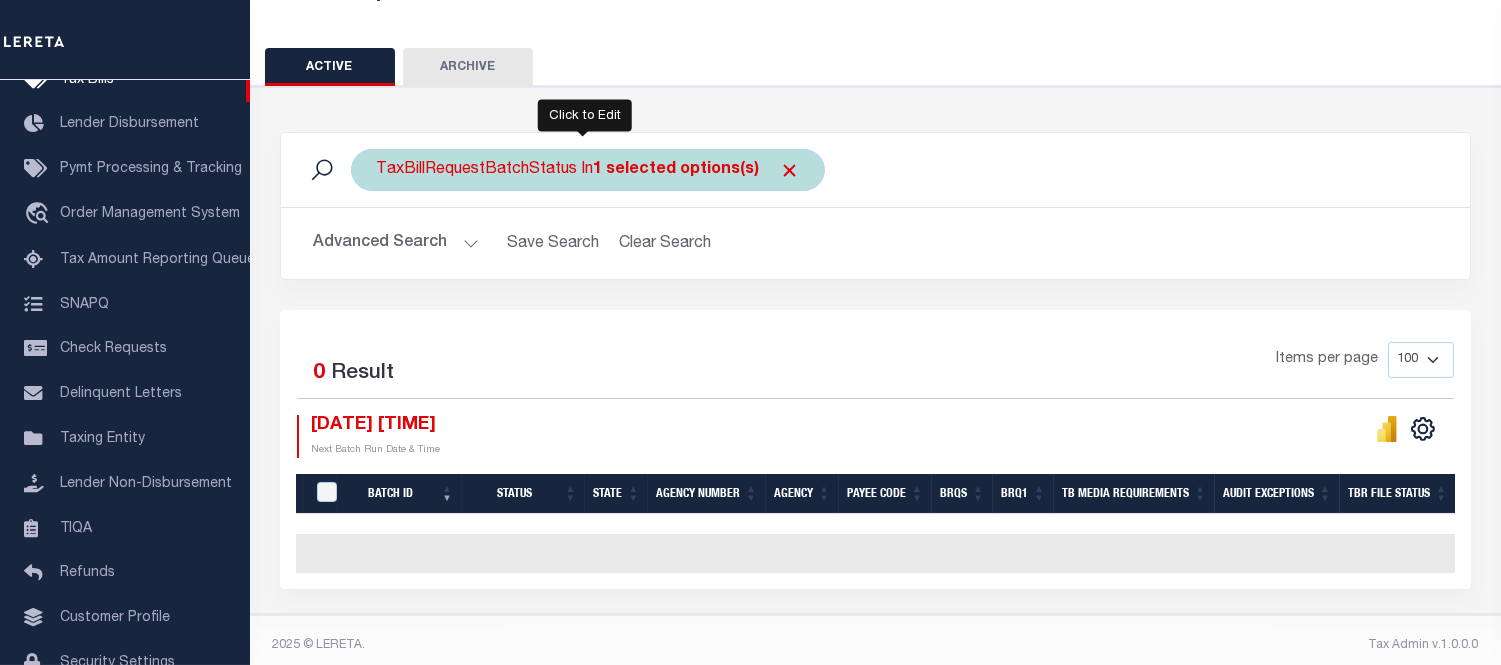 click on "TaxBillRequestBatchStatus In  1 selected options(s)" at bounding box center [588, 170] 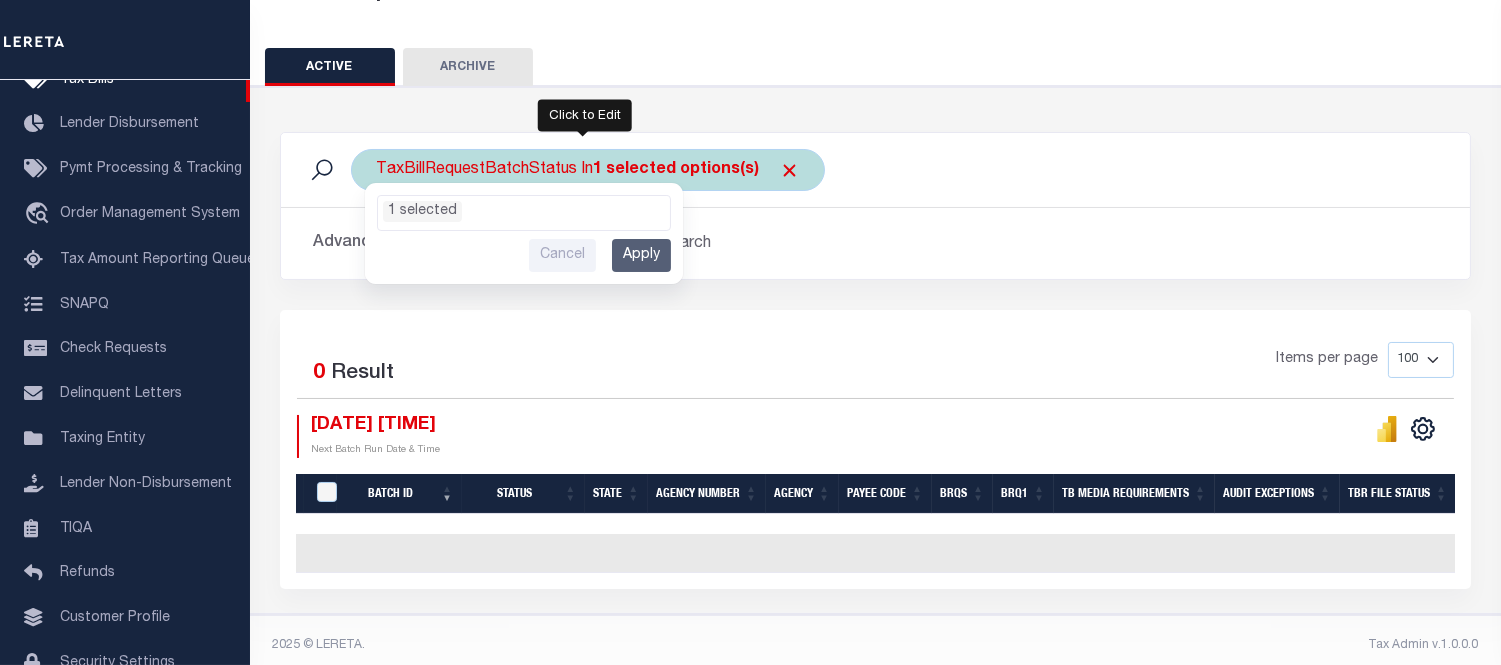 click on "TaxBillRequestBatchStatus In  1 selected options(s)
Ready to Send - Manual (RTS) Bill Request Sent (RST) Bills Received (RCD) Manual Output - Printed (PRT) Bills Keyed & Verified (RVD) Ready to Send - Automated (RTA) Bills Checked In (CKI) Request Rejected (REJ) Dup Bill Request Sent (DST) Bills Not Received (NRD) Request Followup (RFU) ETL Output Req'd (POR) Suppression Sent (SST) Not Required (NRQ) 1 selected
Cancel   Apply" at bounding box center (588, 170) 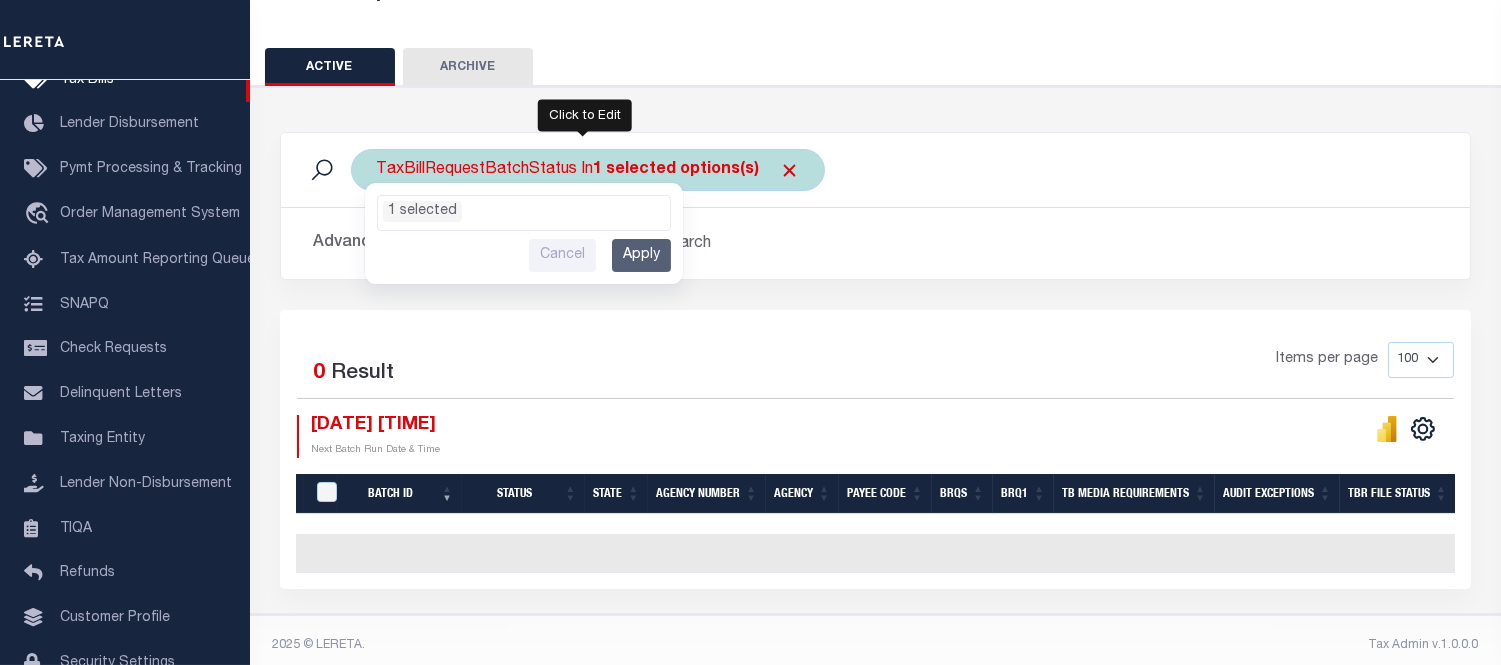 click on "1 selected" at bounding box center [524, 209] 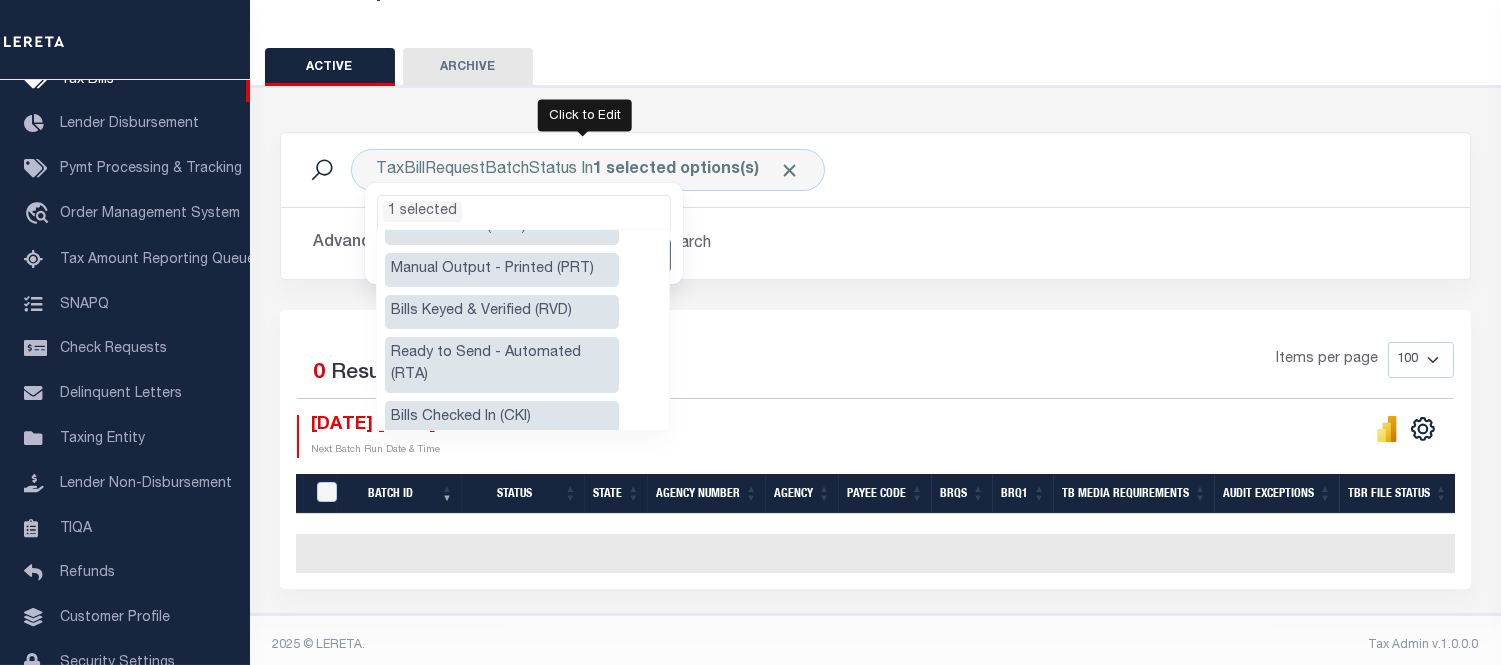 scroll, scrollTop: 222, scrollLeft: 0, axis: vertical 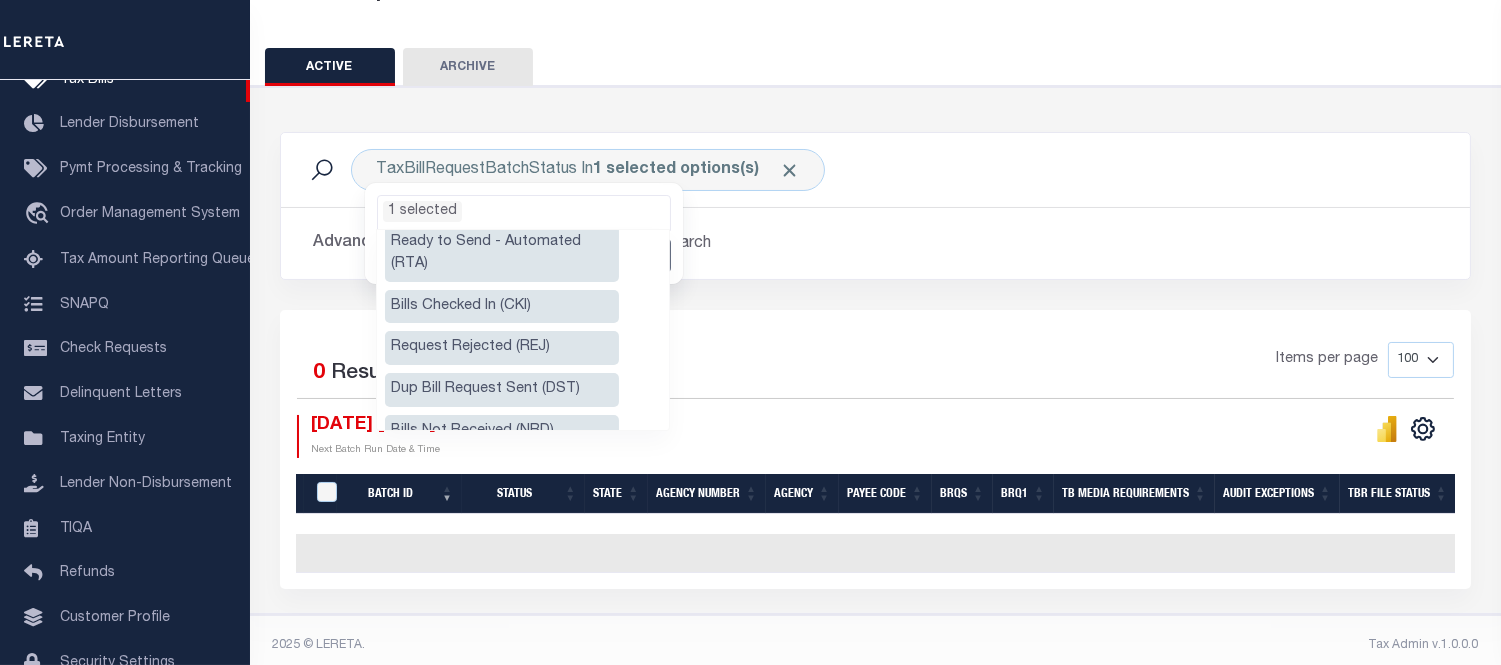 drag, startPoint x: 588, startPoint y: 232, endPoint x: 578, endPoint y: 246, distance: 17.20465 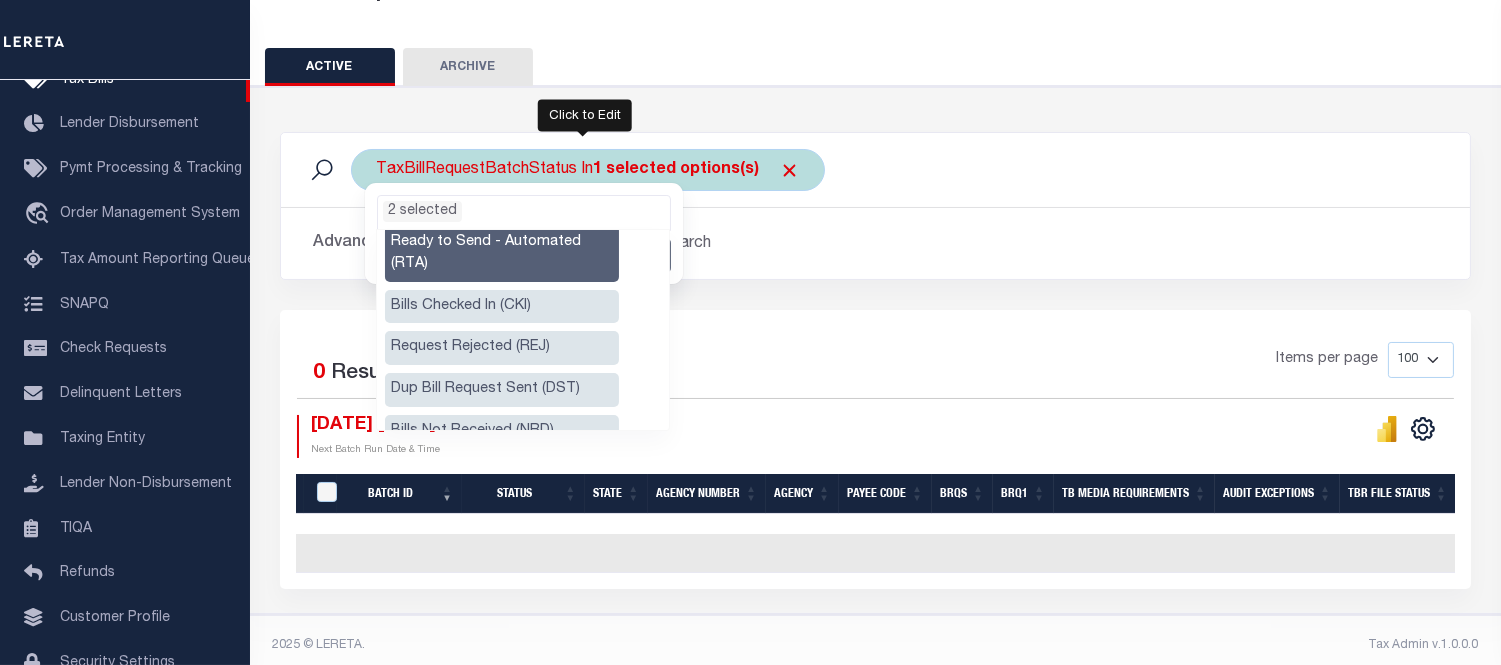 click on "2 selected" at bounding box center (524, 209) 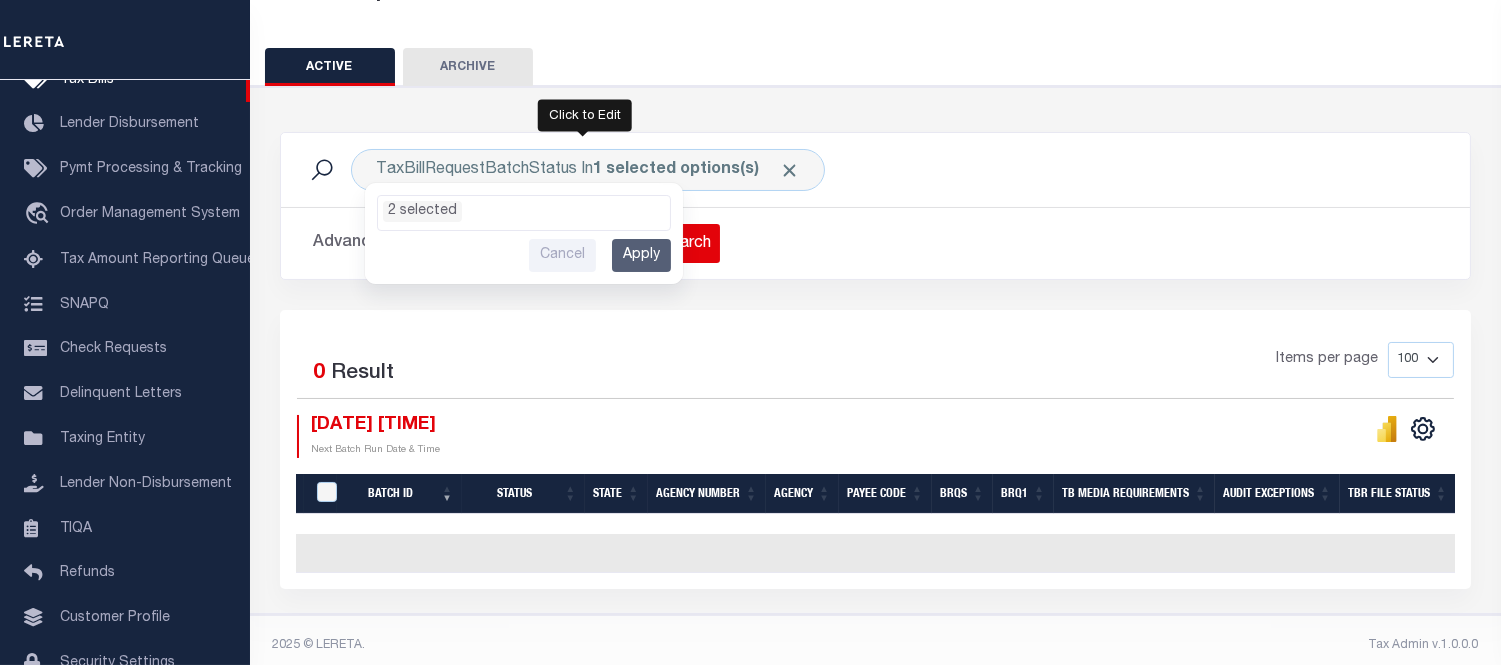 click on "Apply" at bounding box center (641, 255) 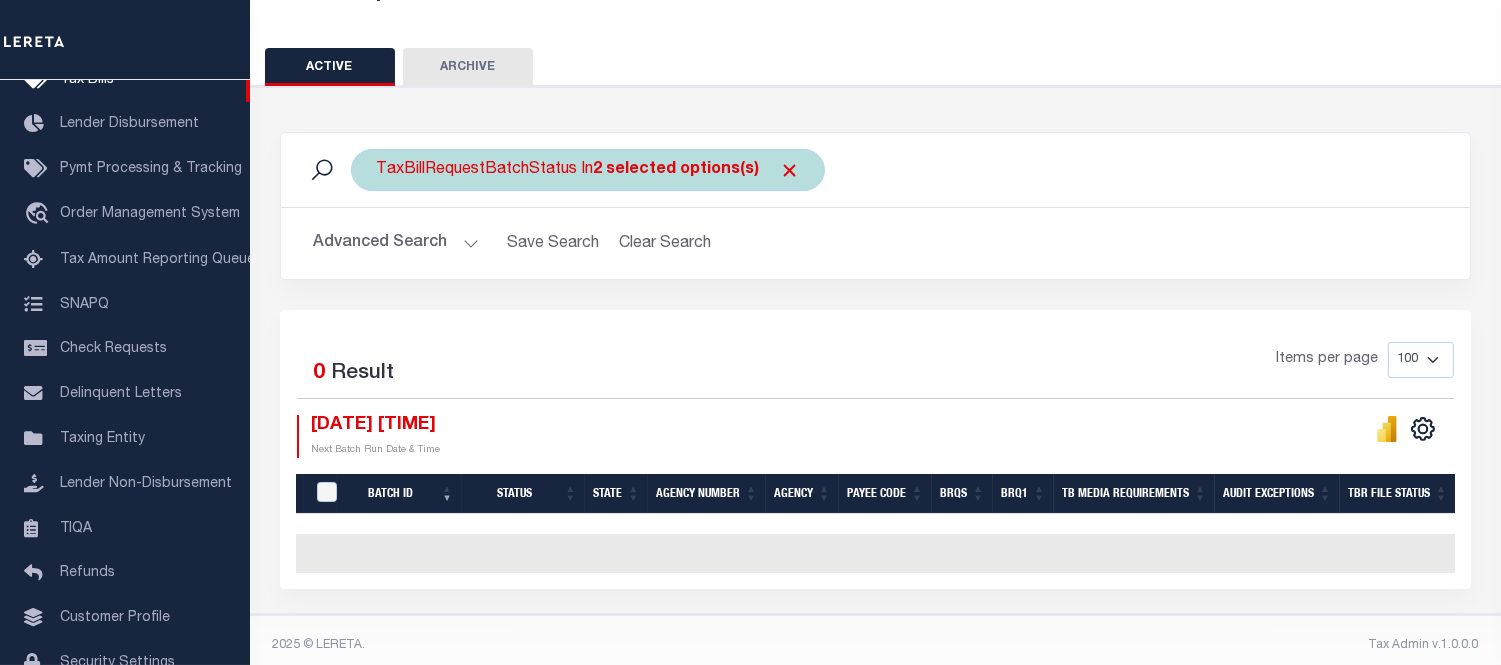 click on "TaxBillRequestBatchStatus In  2 selected options(s)" at bounding box center [588, 170] 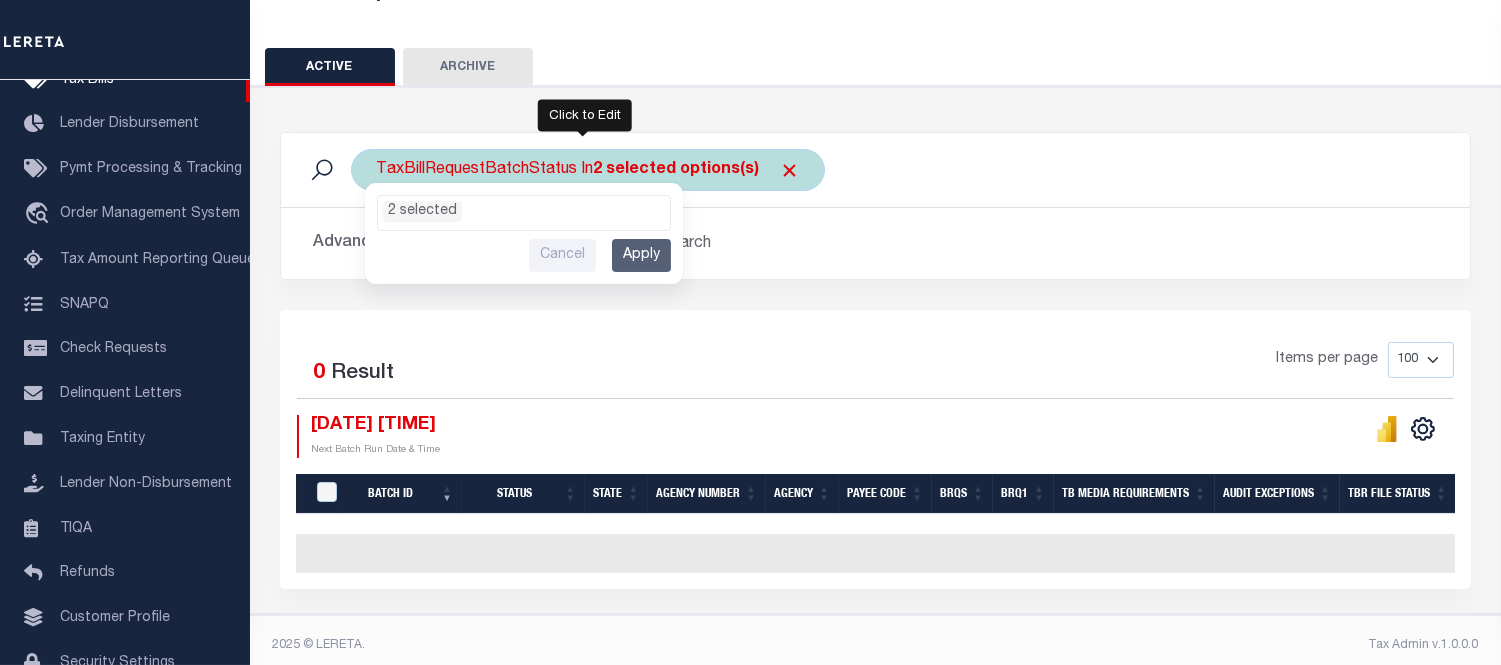 scroll, scrollTop: 87, scrollLeft: 0, axis: vertical 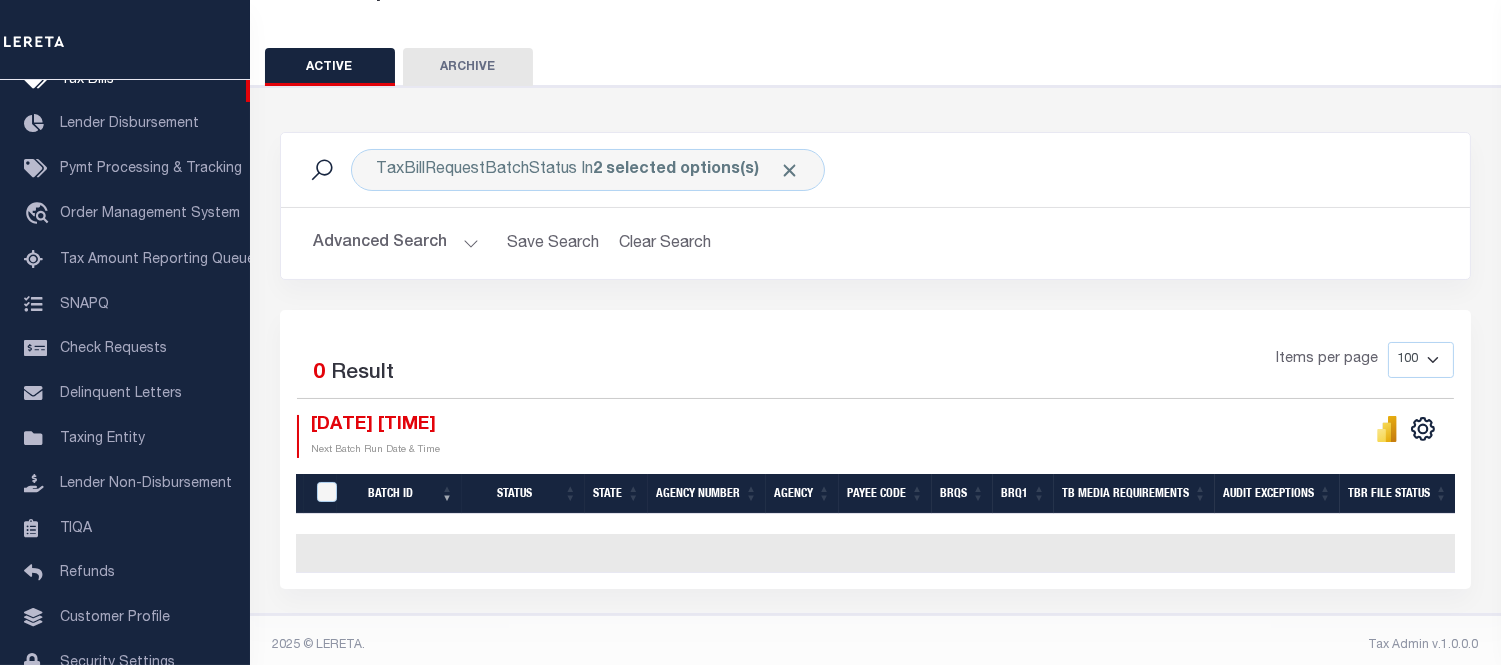 click on "Items per page   100 200 500 1000" at bounding box center (1024, 368) 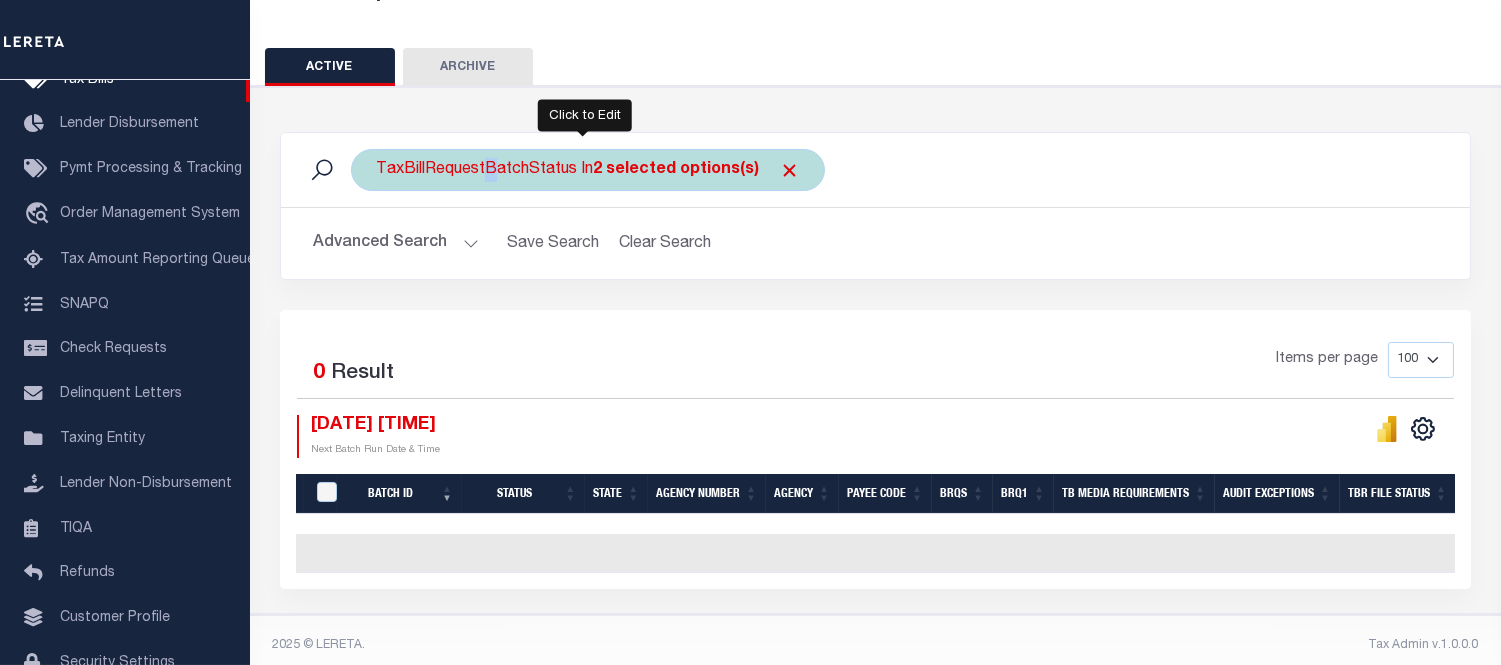 click on "TaxBillRequestBatchStatus In  2 selected options(s)" at bounding box center (588, 170) 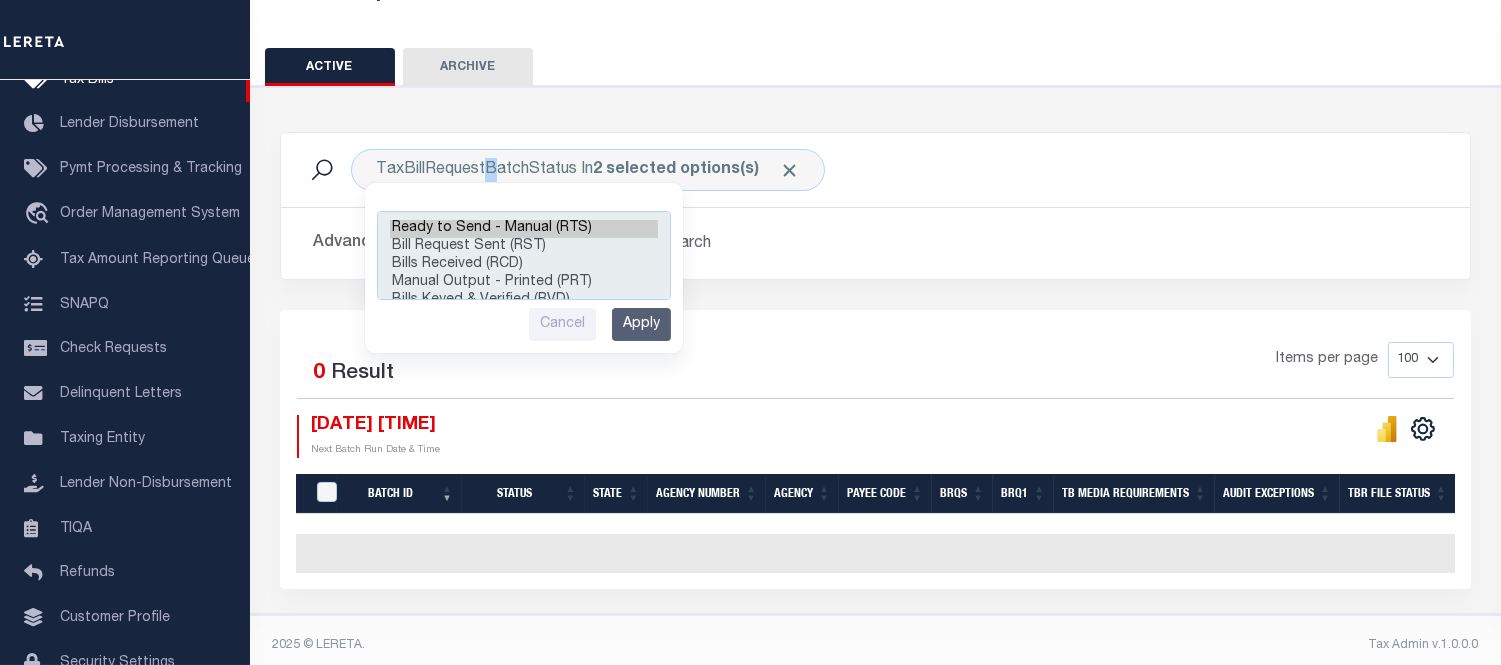 scroll, scrollTop: 87, scrollLeft: 0, axis: vertical 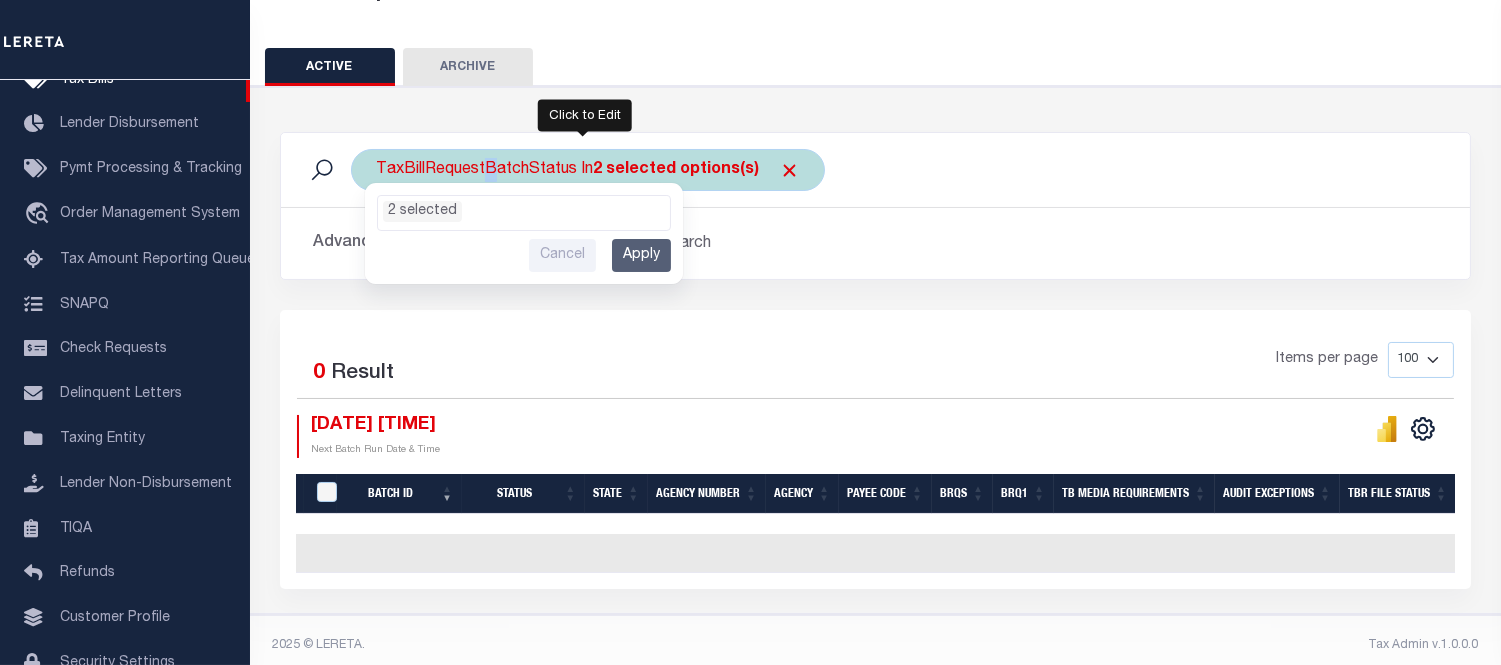 click on "Apply" at bounding box center (641, 255) 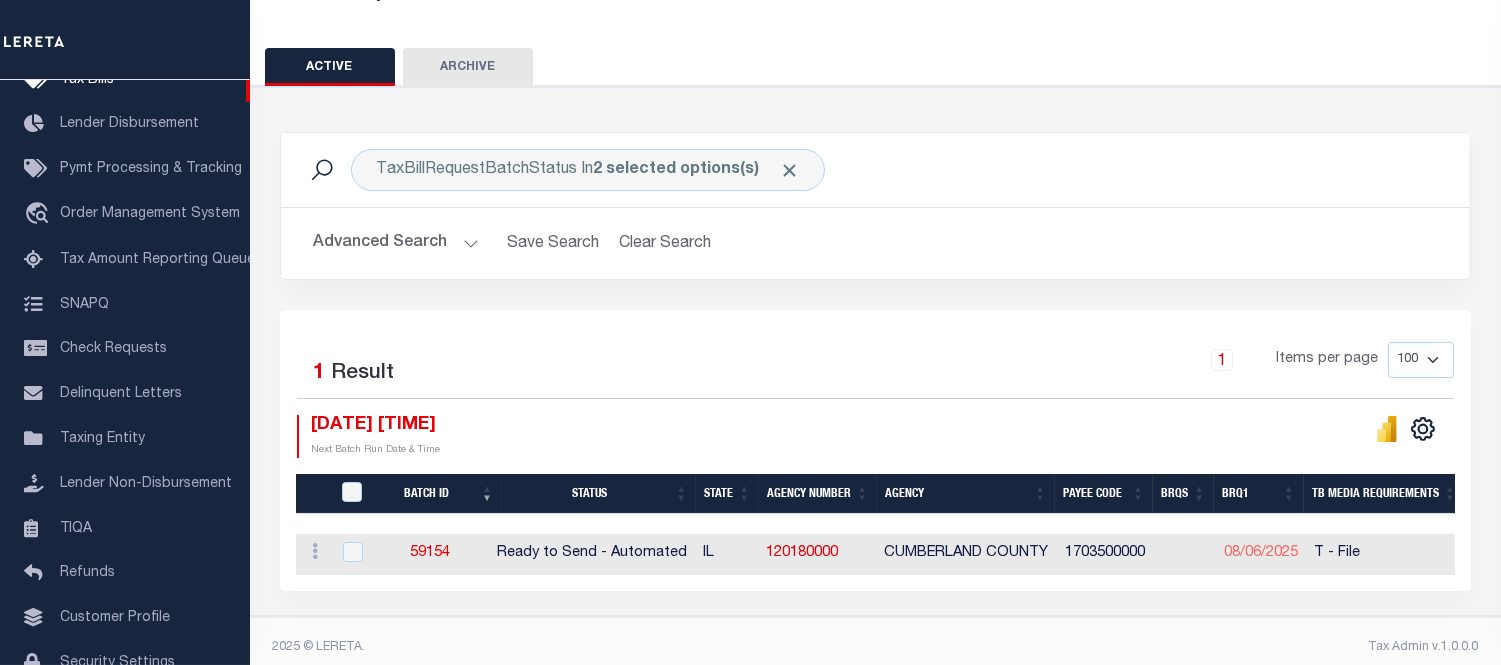 scroll, scrollTop: 0, scrollLeft: 87, axis: horizontal 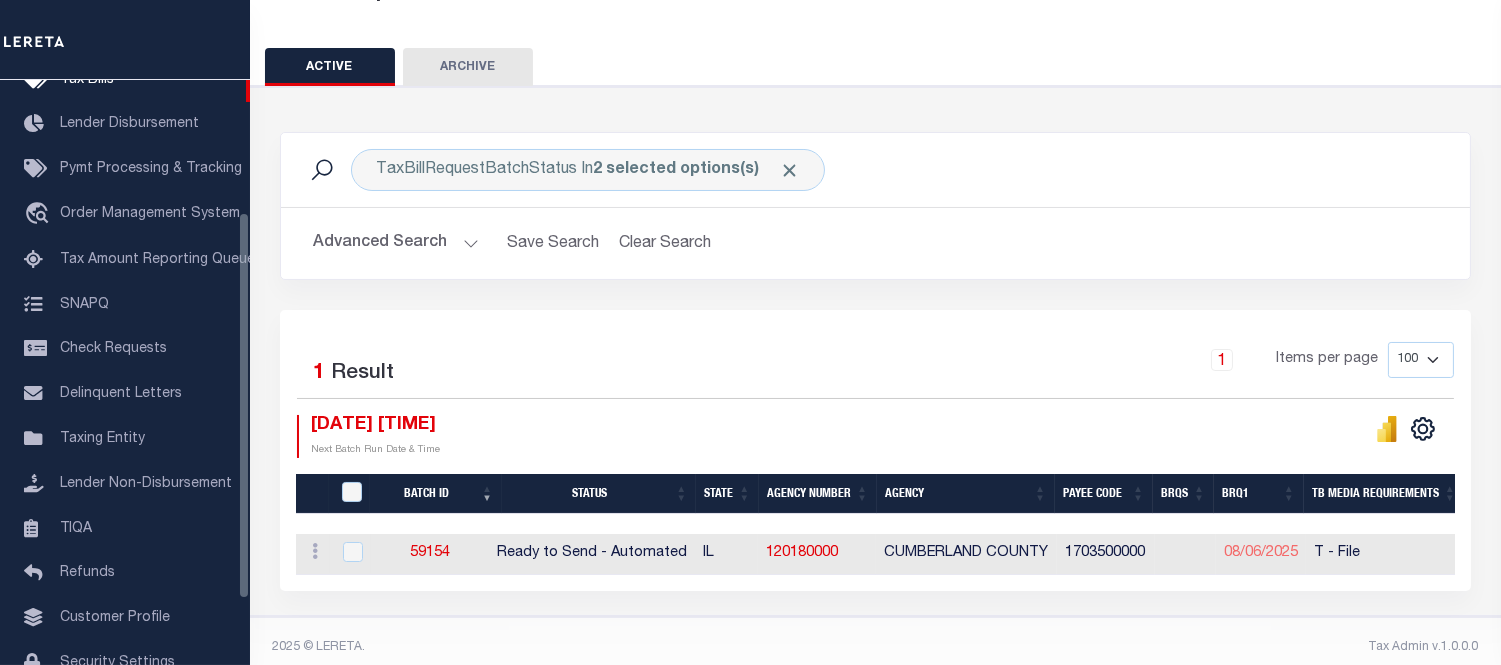 click on "1
Items per page   100 200 500 1000" at bounding box center (1024, 368) 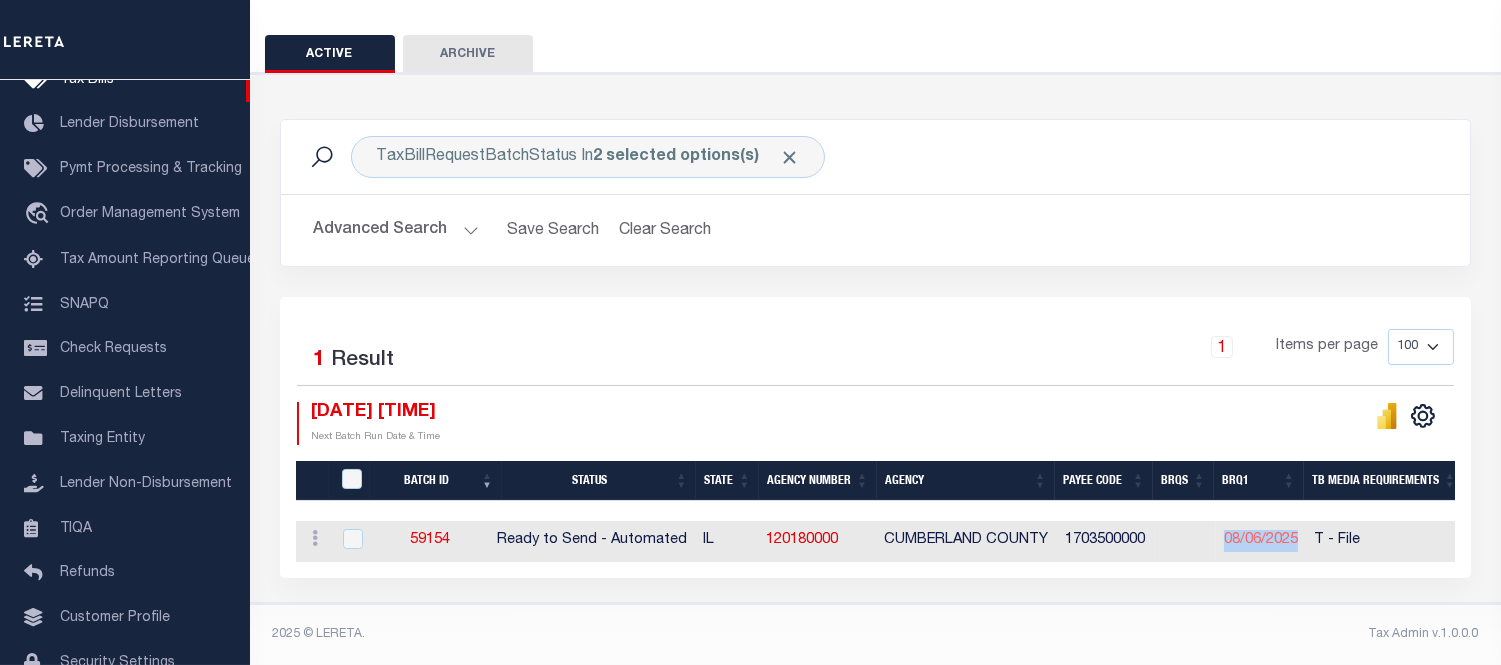 drag, startPoint x: 1224, startPoint y: 530, endPoint x: 1307, endPoint y: 527, distance: 83.0542 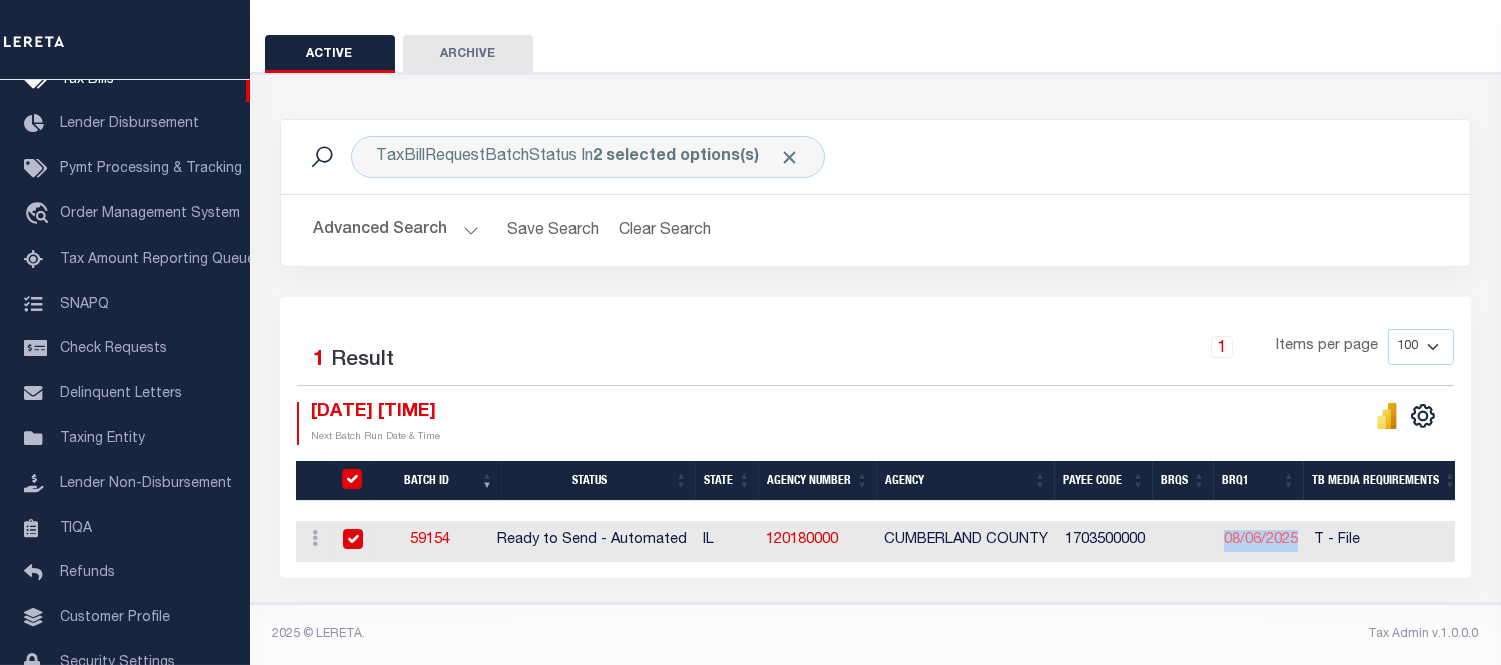 checkbox on "true" 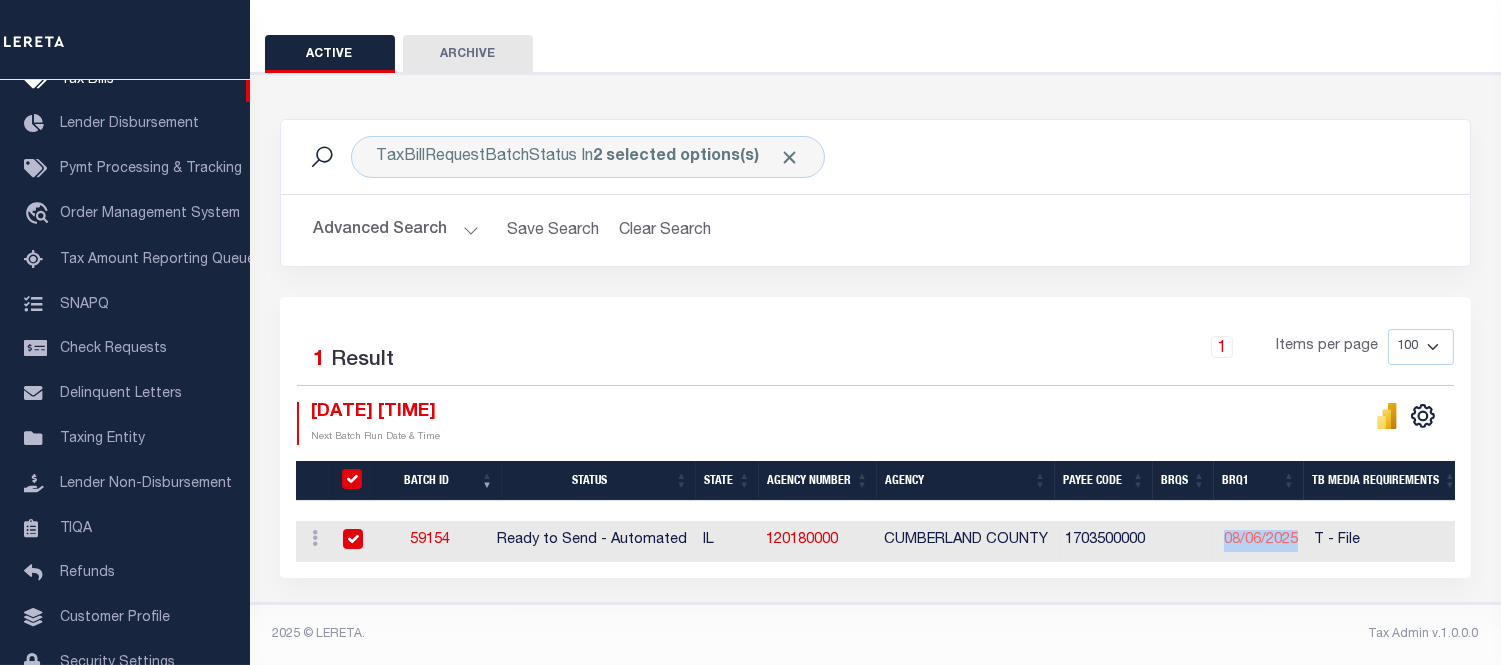 checkbox on "true" 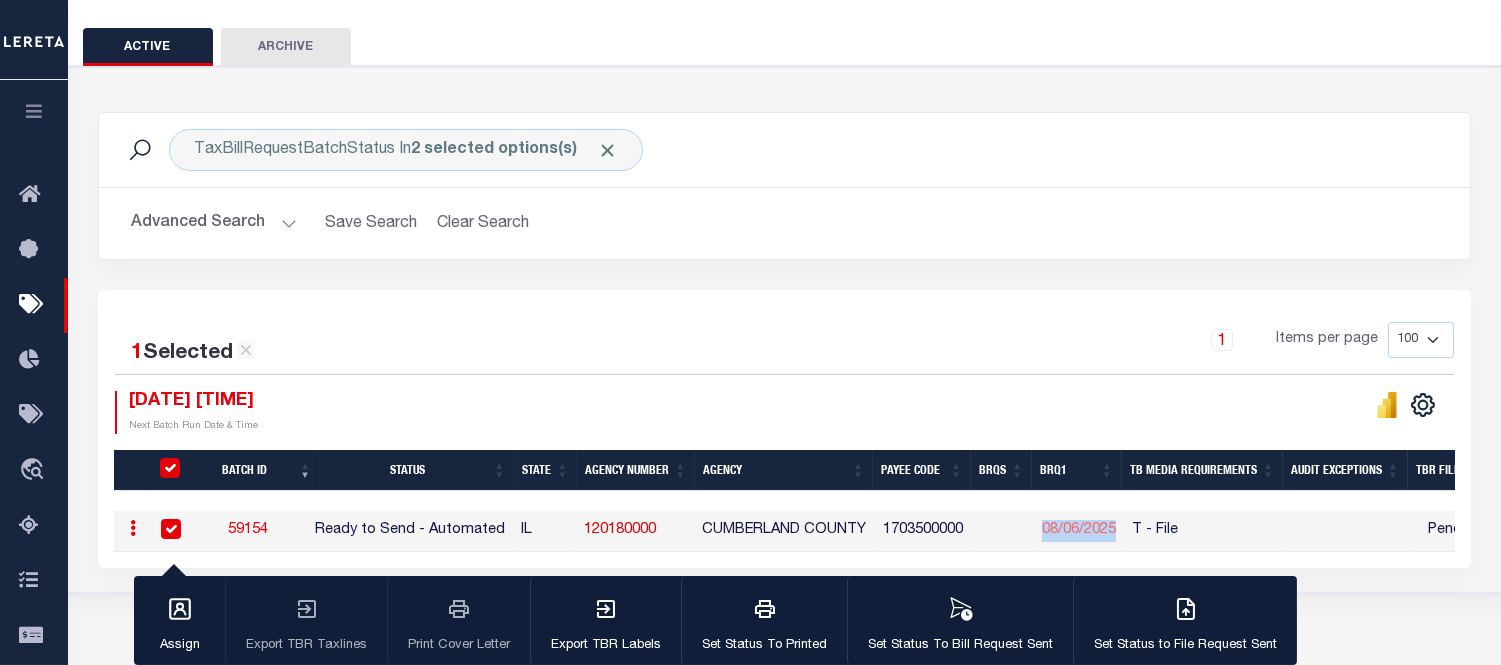click on "1
Items per page   100 200 500 1000" at bounding box center [955, 348] 